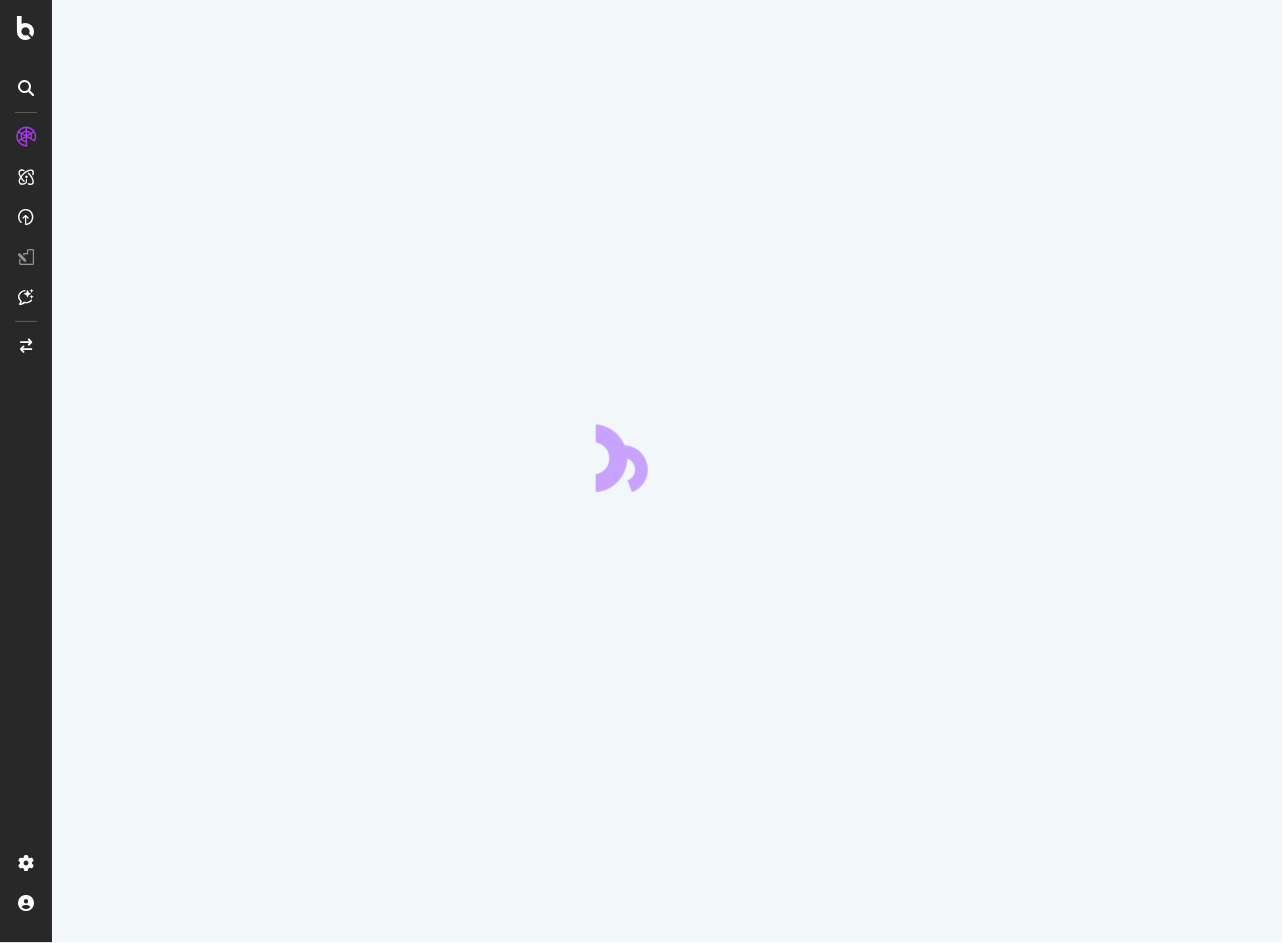 scroll, scrollTop: 0, scrollLeft: 0, axis: both 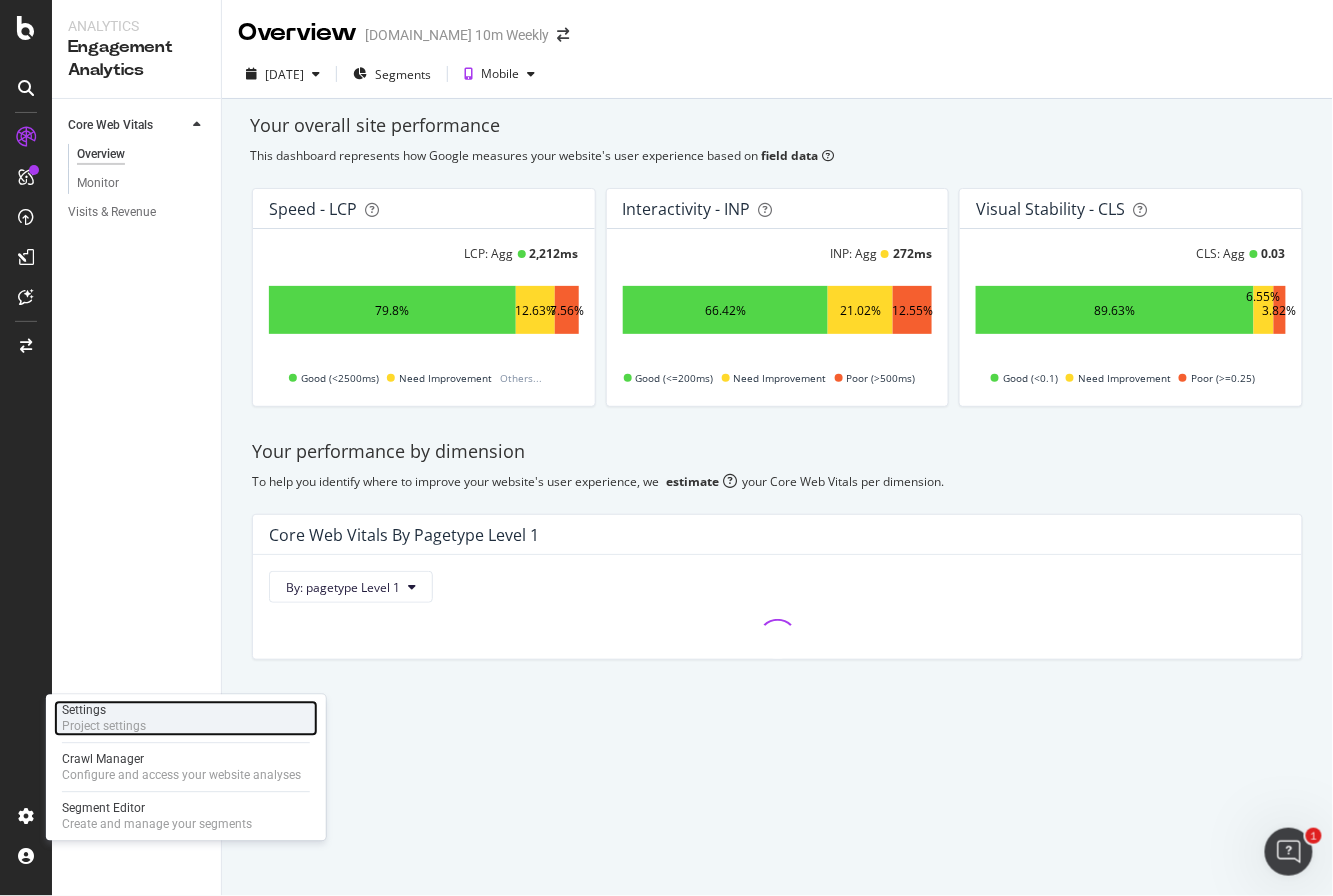 click on "Project settings" at bounding box center (104, 727) 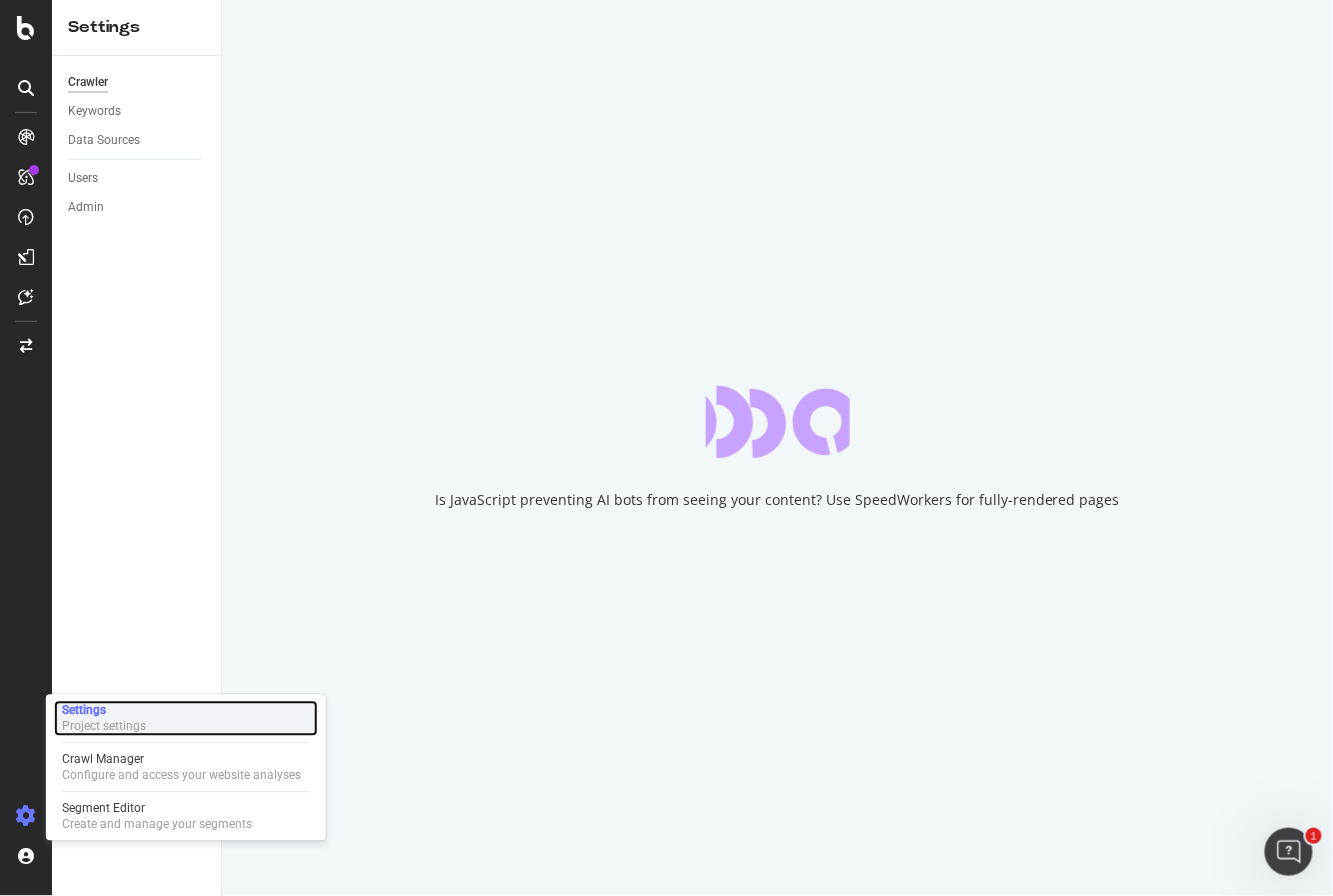 scroll, scrollTop: 0, scrollLeft: 0, axis: both 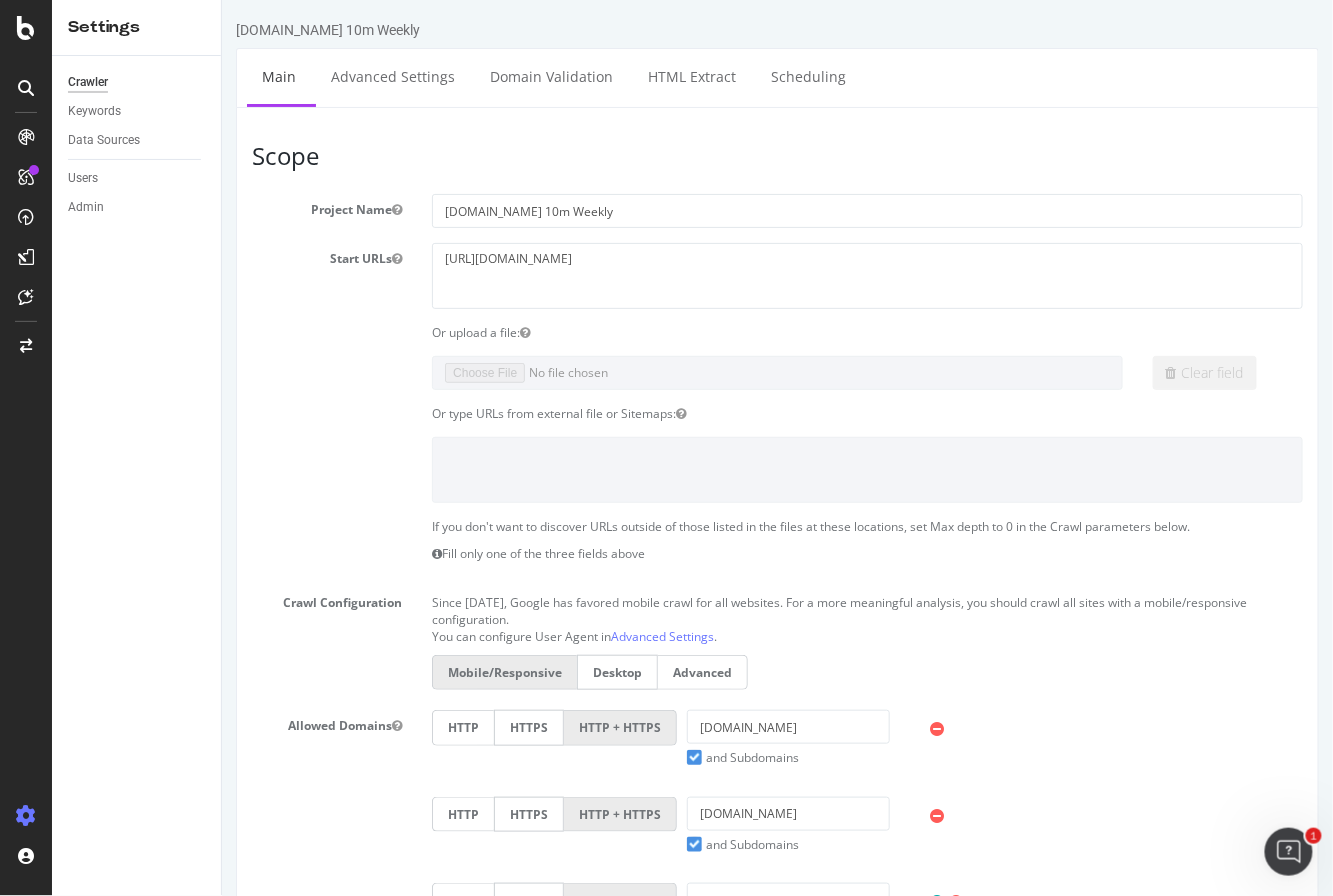 click on "Or type URLs from external file or Sitemaps:" at bounding box center (776, 413) 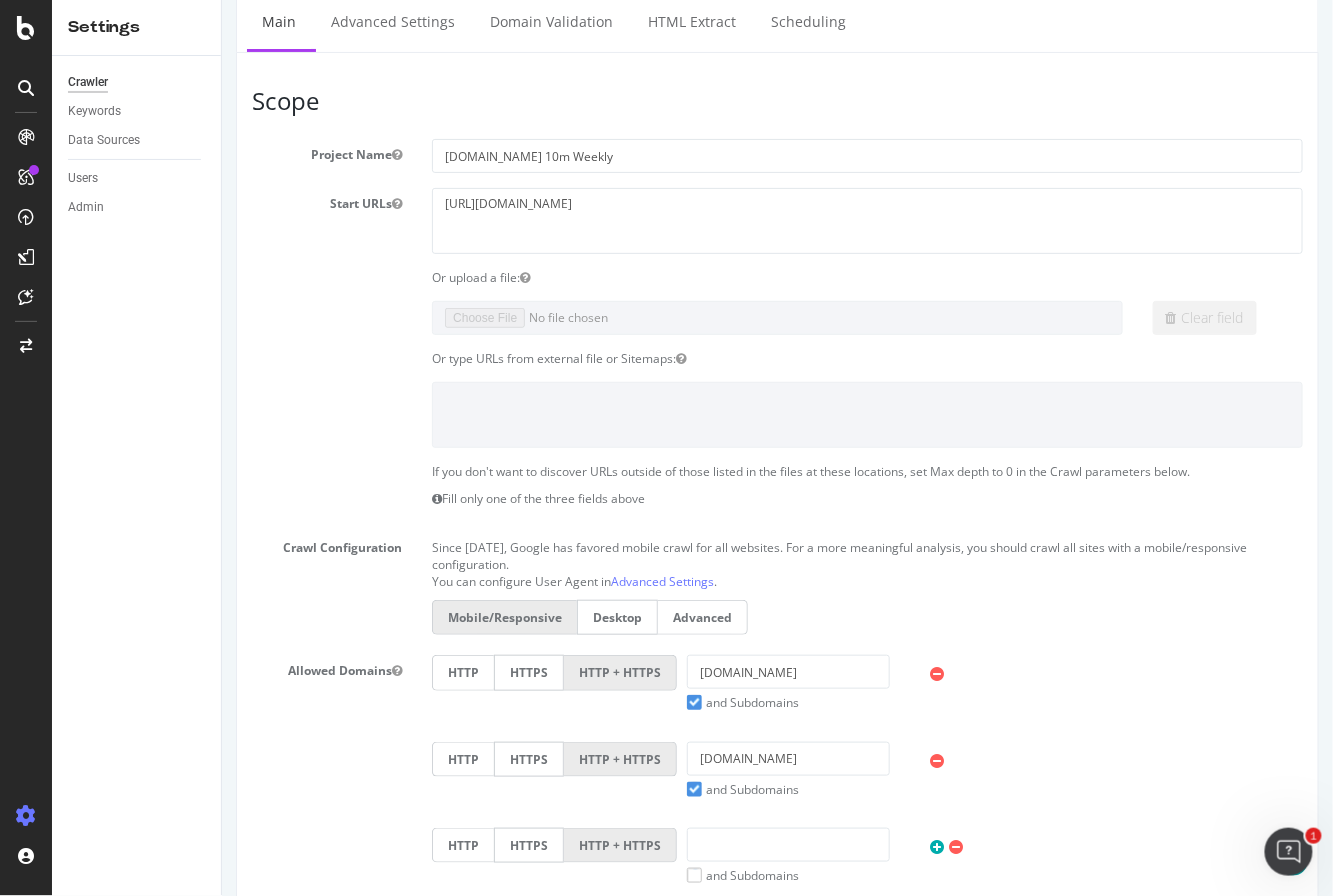 scroll, scrollTop: 0, scrollLeft: 0, axis: both 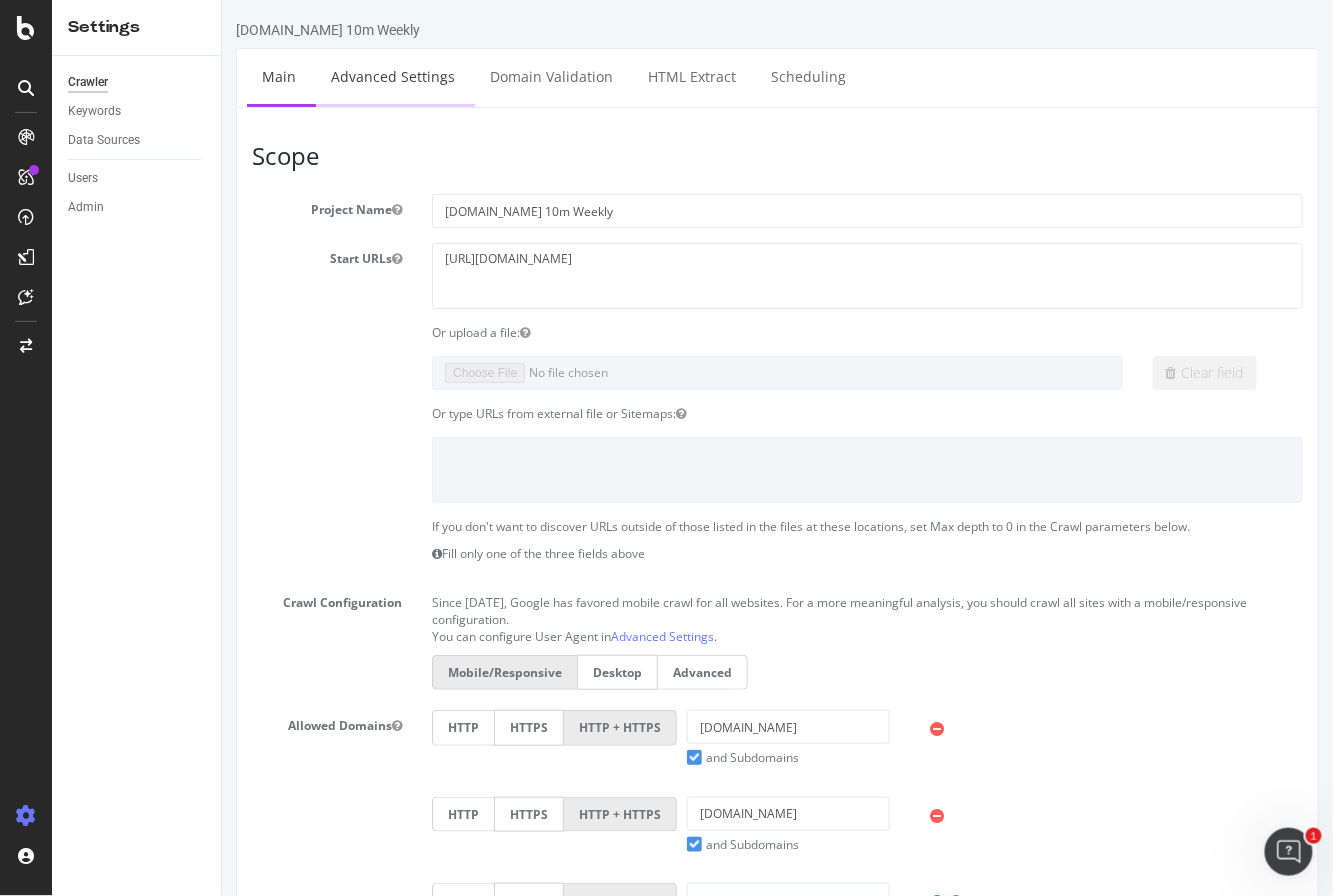 click on "Advanced Settings" at bounding box center (392, 76) 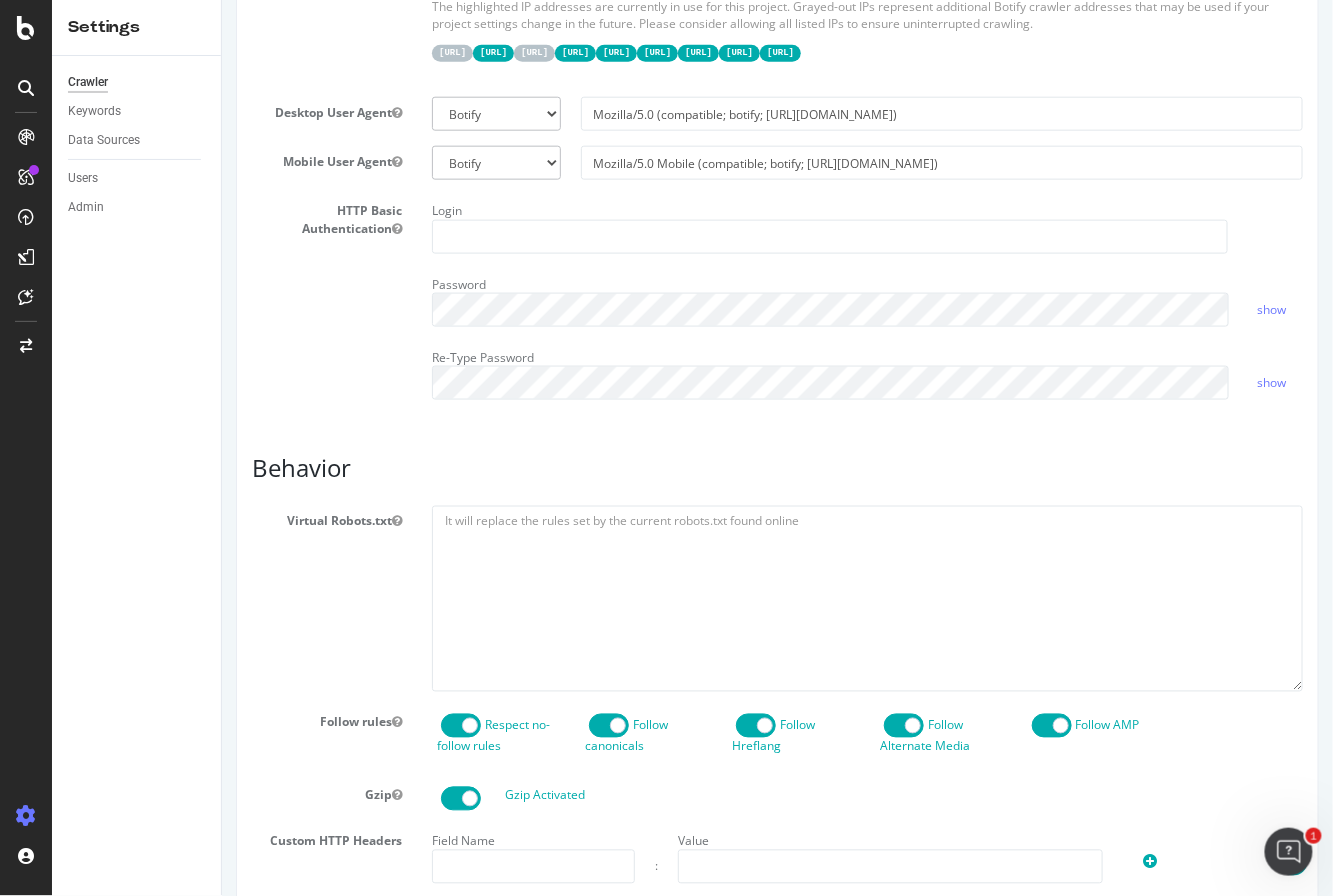 scroll, scrollTop: 543, scrollLeft: 0, axis: vertical 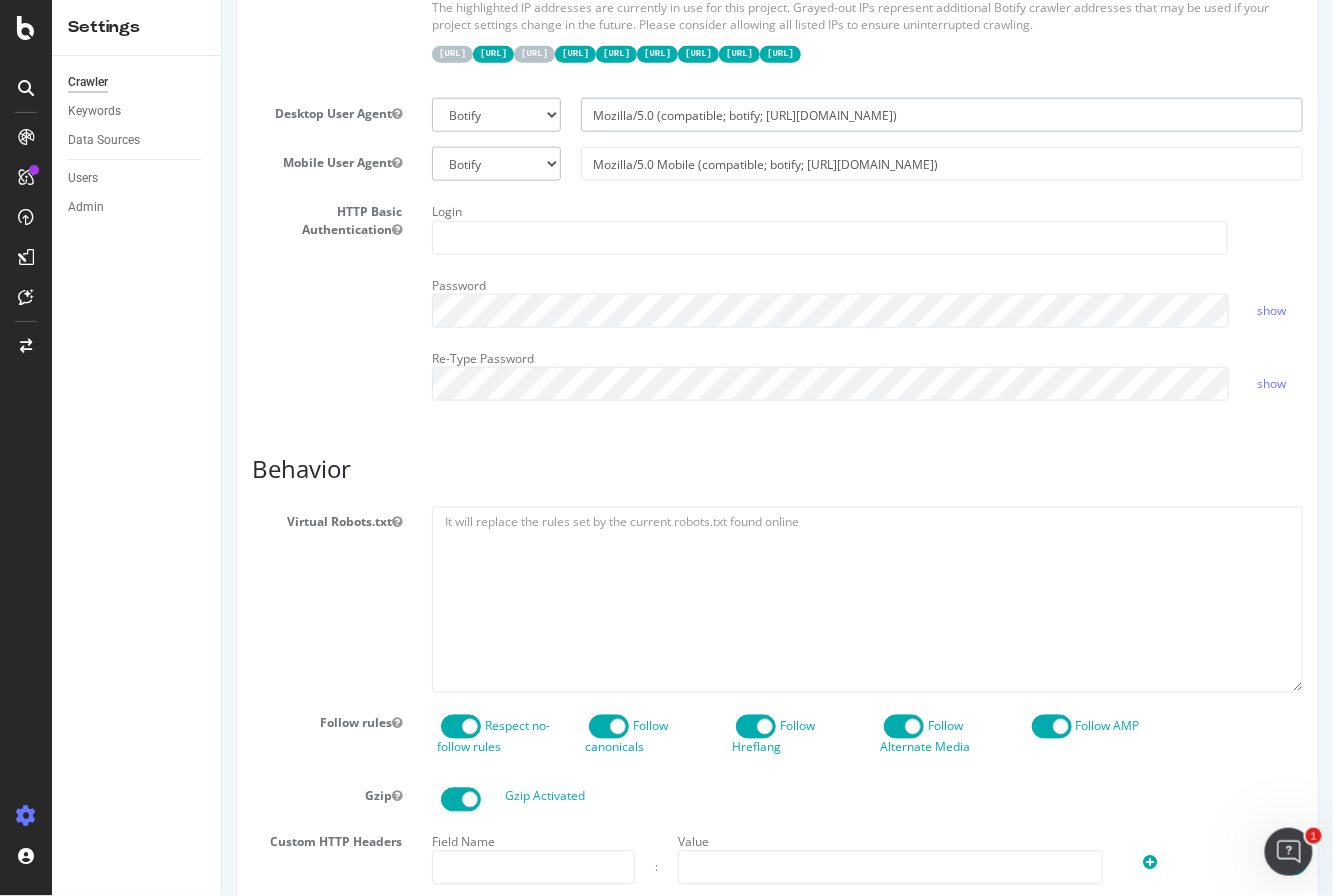 drag, startPoint x: 870, startPoint y: 110, endPoint x: 544, endPoint y: 115, distance: 326.03833 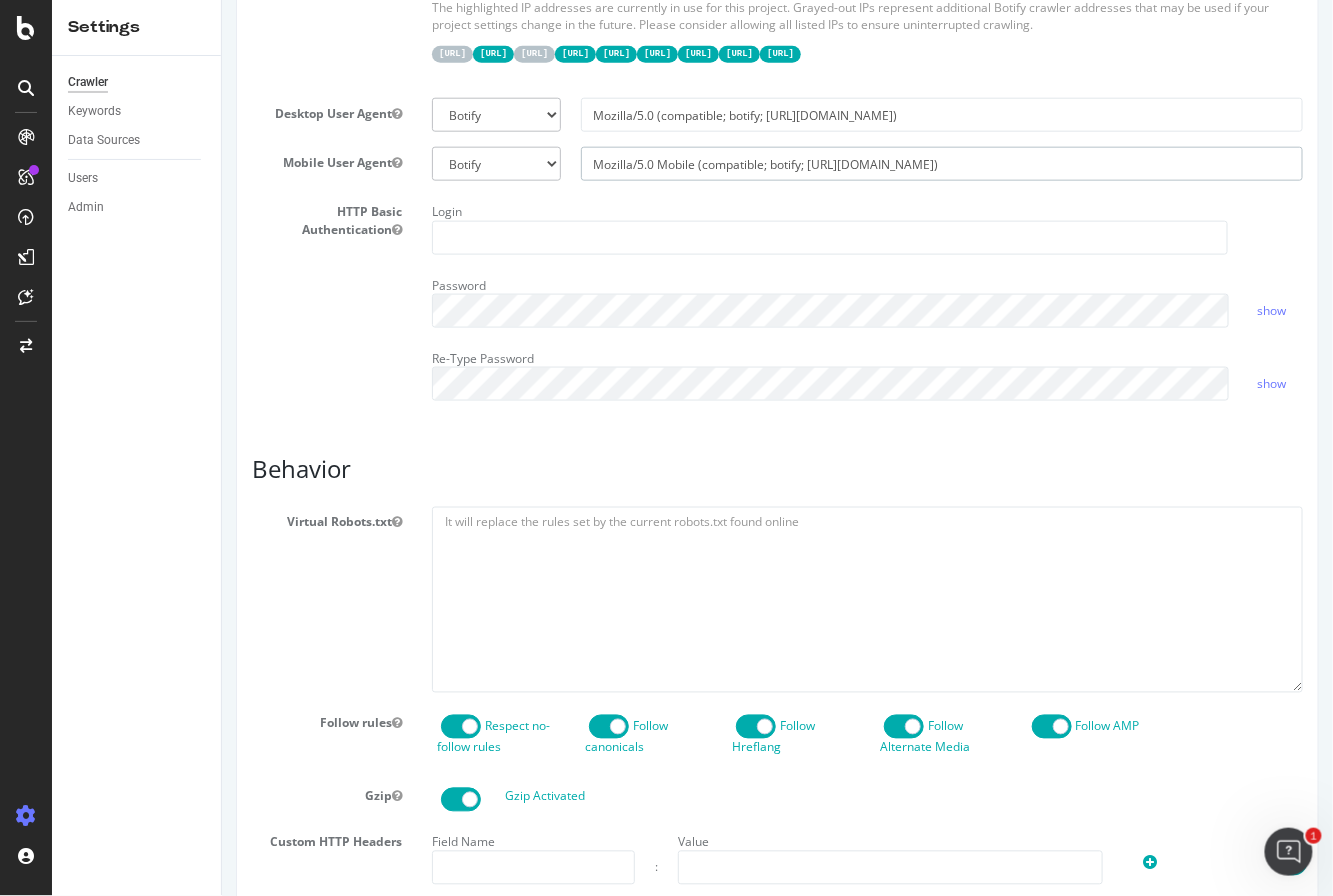 drag, startPoint x: 918, startPoint y: 160, endPoint x: 584, endPoint y: 152, distance: 334.0958 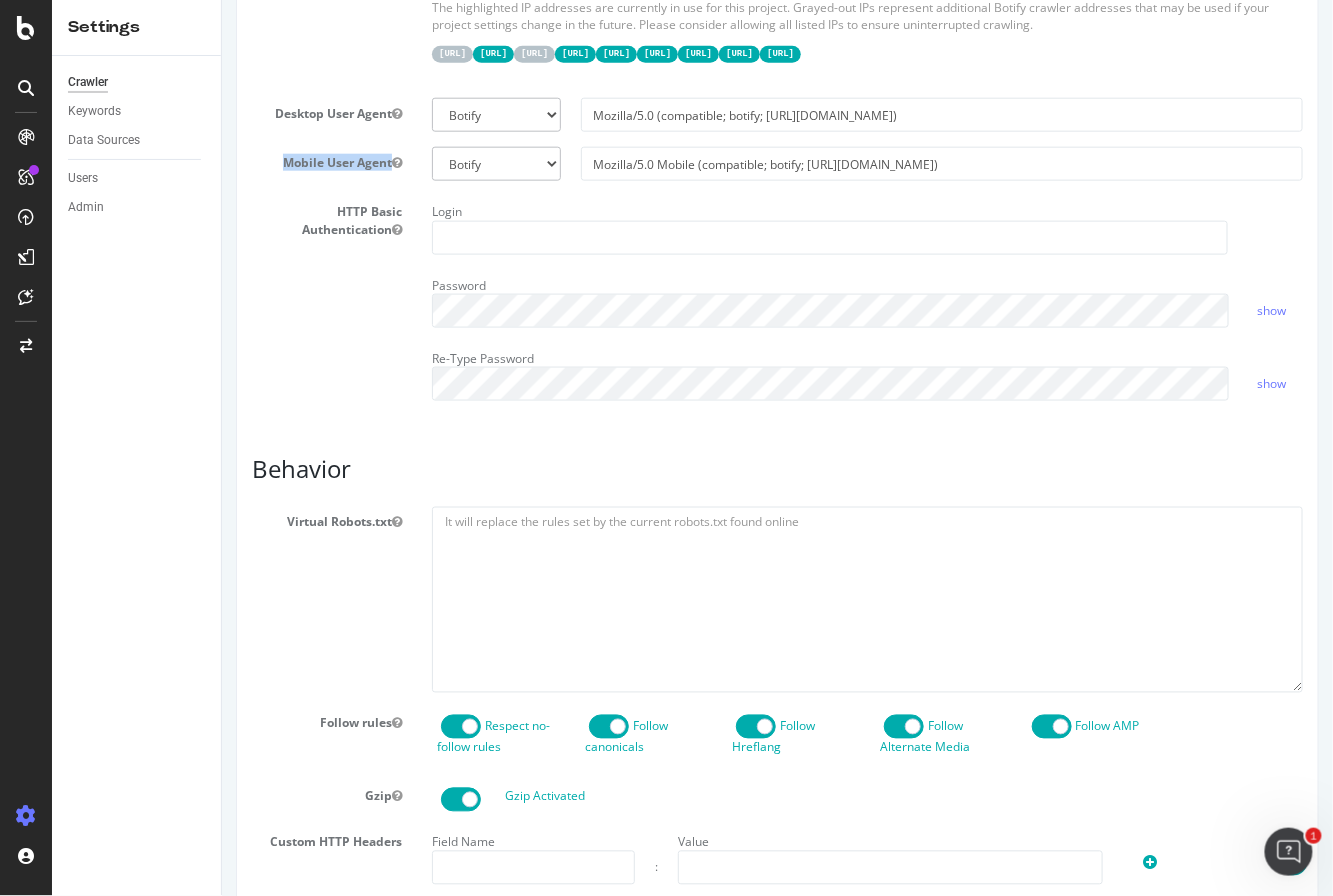 drag, startPoint x: 278, startPoint y: 162, endPoint x: 386, endPoint y: 158, distance: 108.07405 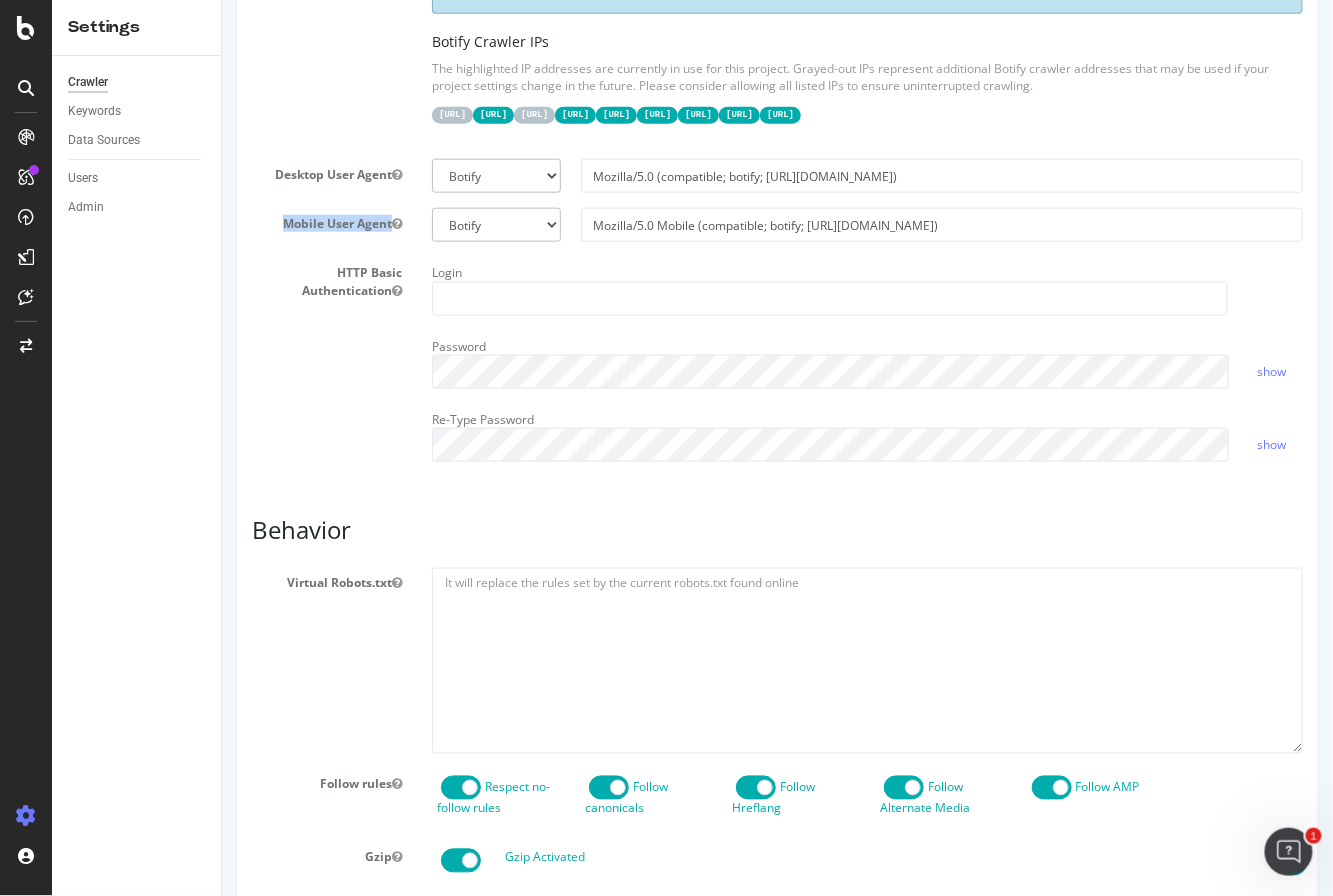 scroll, scrollTop: 451, scrollLeft: 0, axis: vertical 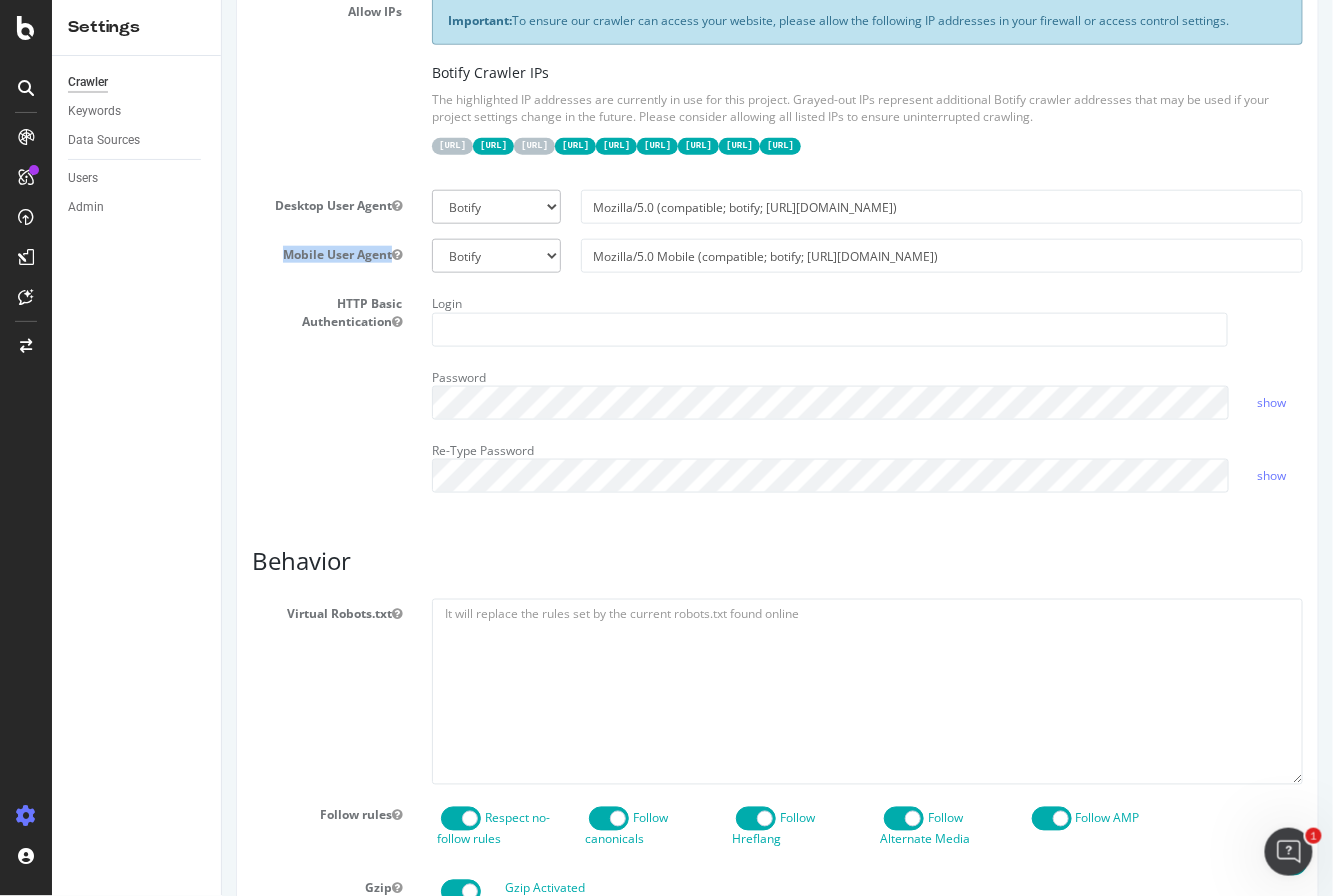 drag, startPoint x: 432, startPoint y: 73, endPoint x: 1225, endPoint y: 164, distance: 798.2042 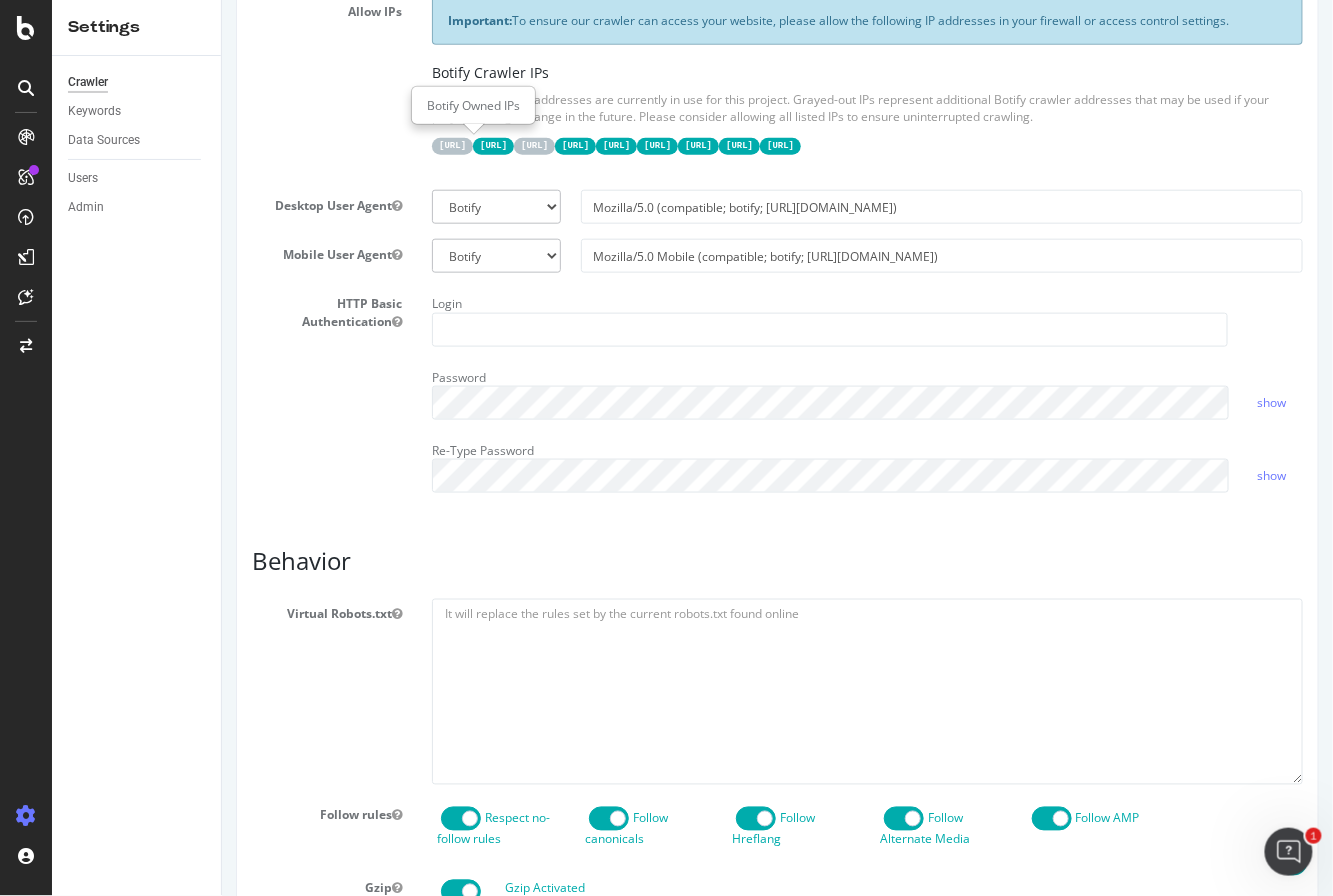 drag, startPoint x: 436, startPoint y: 144, endPoint x: 509, endPoint y: 142, distance: 73.02739 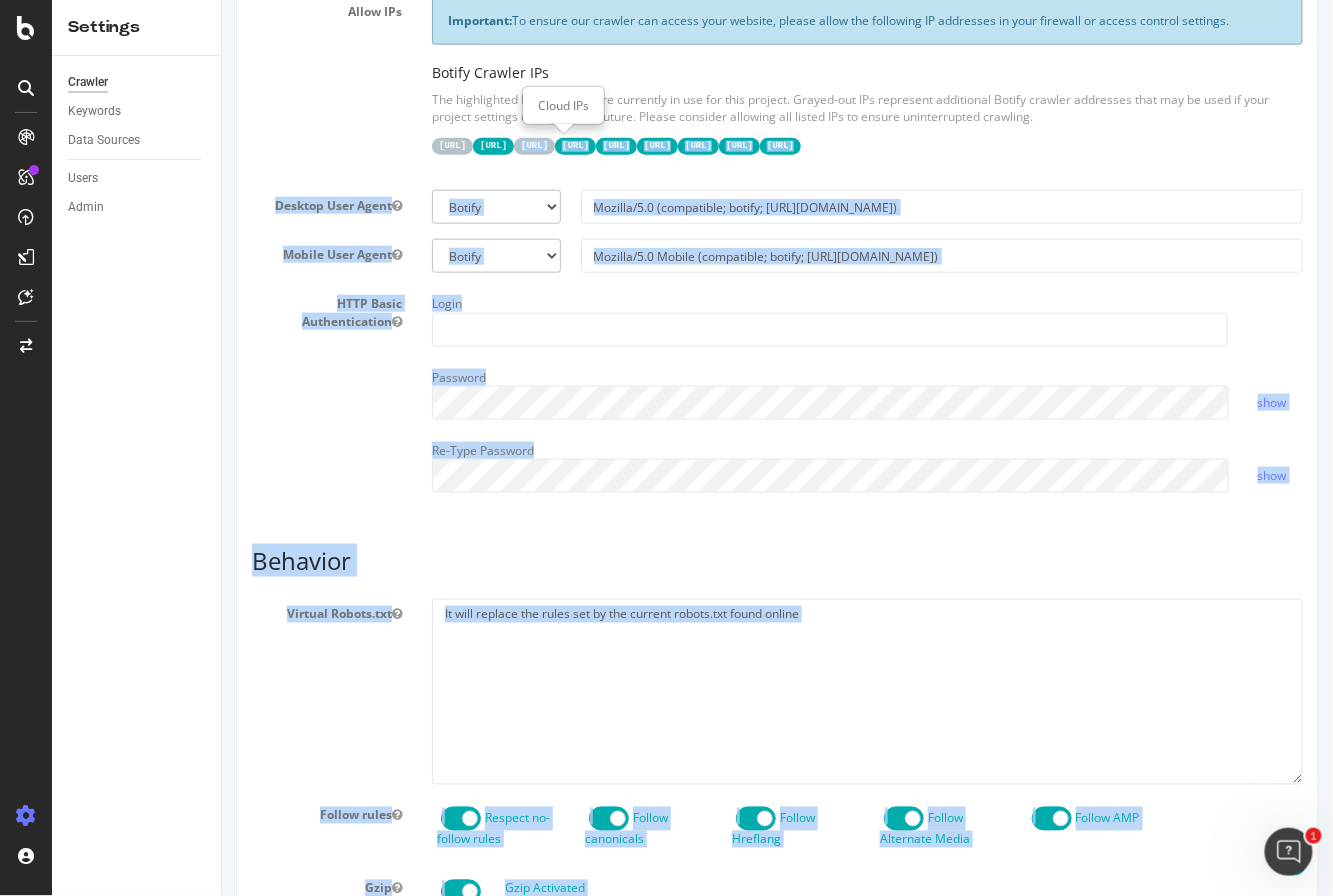 drag, startPoint x: 602, startPoint y: 142, endPoint x: 522, endPoint y: 142, distance: 80 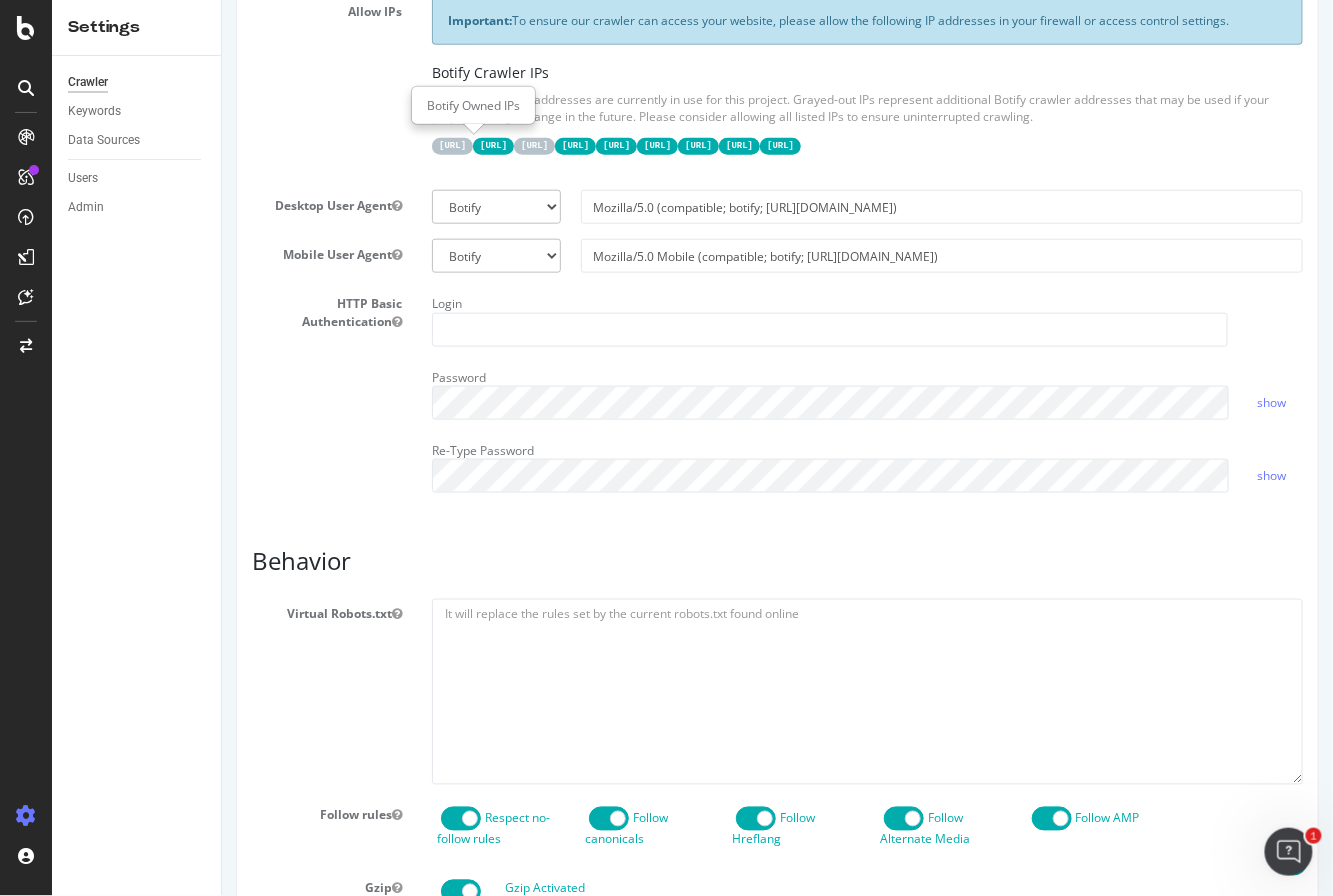 click on "[URL]" at bounding box center [451, 146] 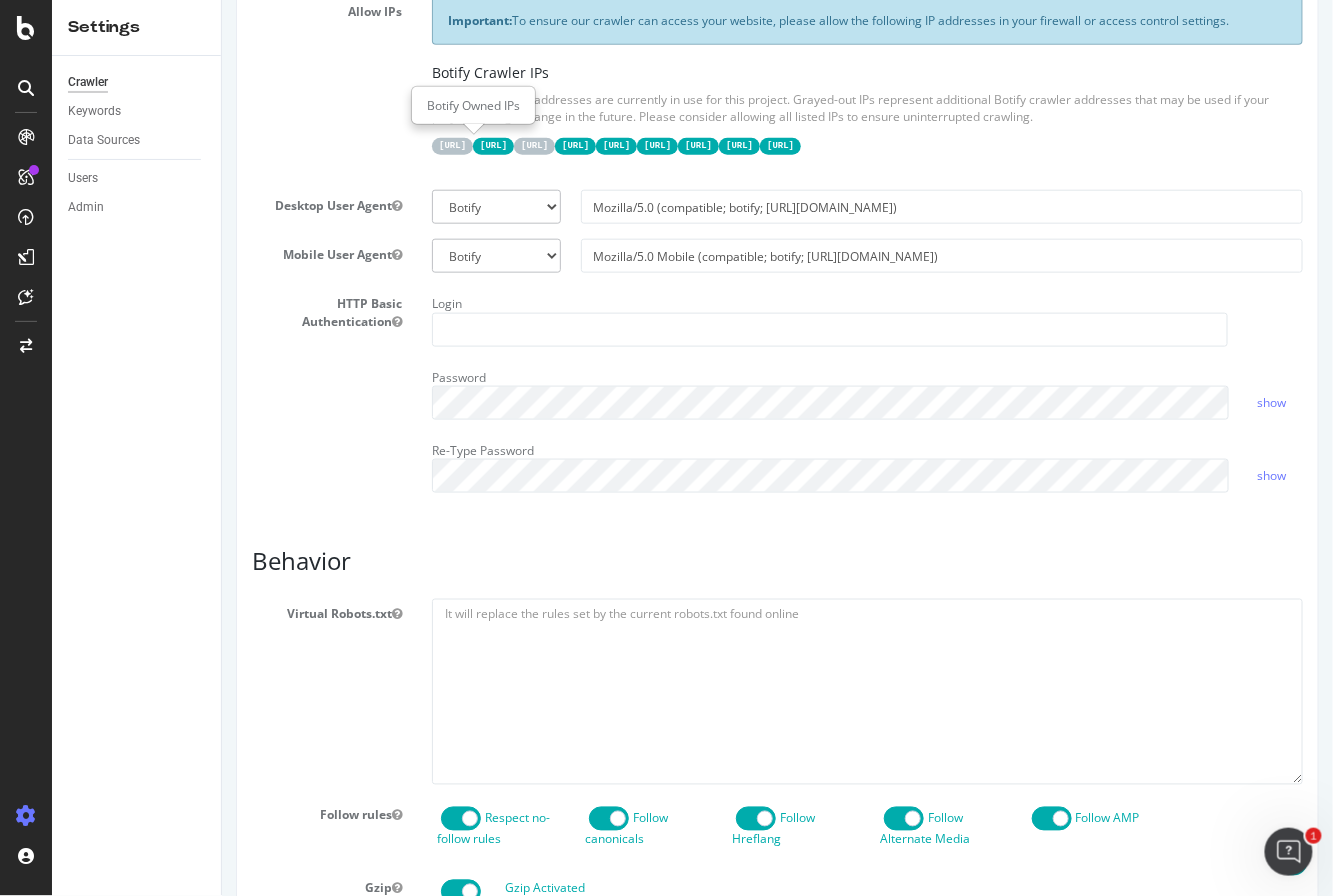 drag, startPoint x: 509, startPoint y: 141, endPoint x: 440, endPoint y: 140, distance: 69.00725 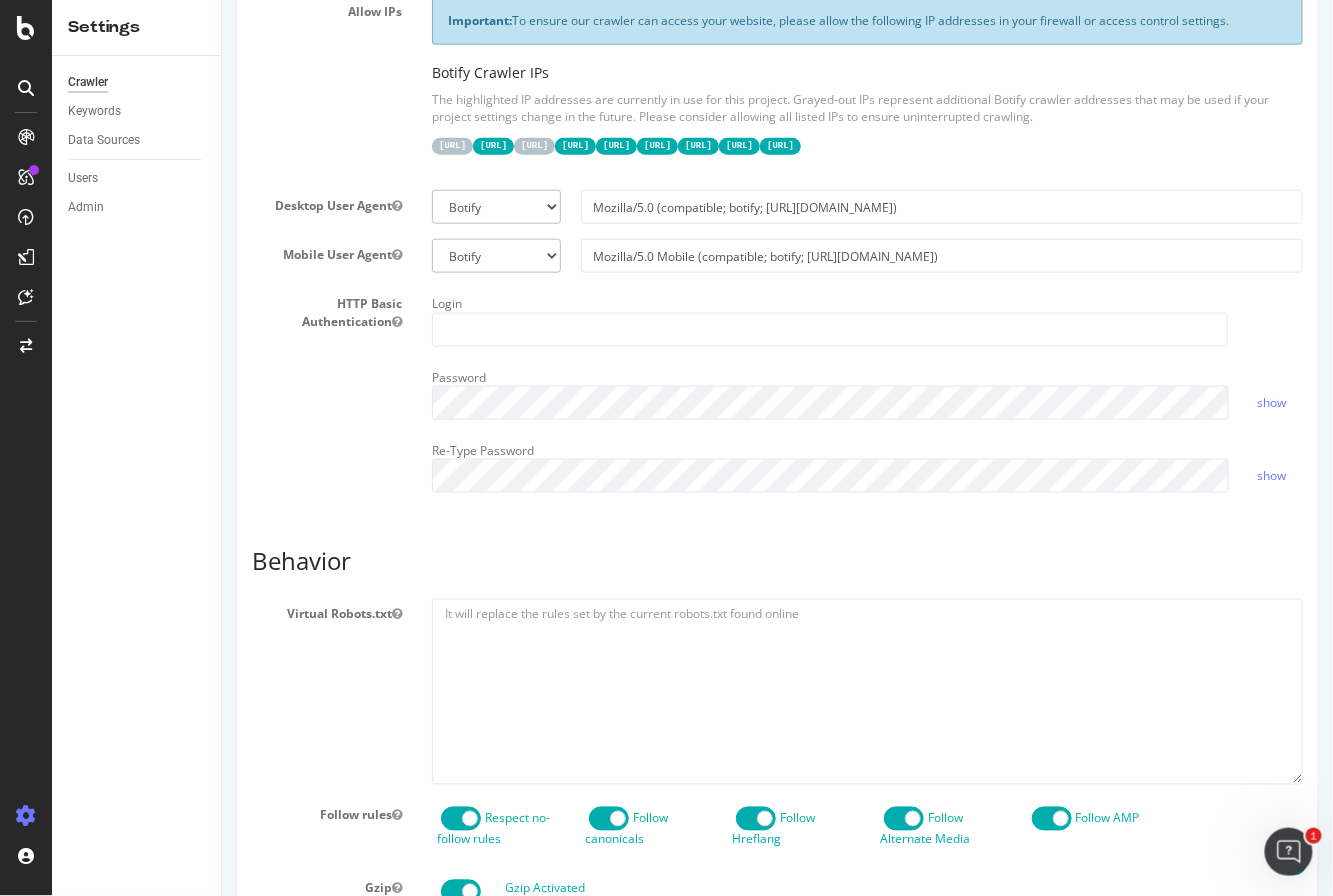 click on "Allow IPs Important:  To ensure our crawler can access your website, please allow the following IP addresses in your firewall or access control settings. Botify Crawler IPs
The highlighted IP addresses are currently in use for this project. Grayed-out IPs represent additional Botify crawler addresses that may be used if your project settings change in the future. Please consider allowing all listed IPs to ensure uninterrupted crawling.
[URL] [URL] [URL] [URL] [URL] [URL] [URL] [URL] [URL] Desktop User Agent
Botify Googlebot Chrome Firefox Edge Custom Mozilla/5.0 (compatible; botify; [URL][DOMAIN_NAME]) Mobile User Agent
Botify Googlebot Safari iPhone Safari iPad Chrome Android Custom Mozilla/5.0 Mobile (compatible; botify; [URL][DOMAIN_NAME]) HTTP Basic Authentication
Login Password show Re-Type Password show" at bounding box center [776, 251] 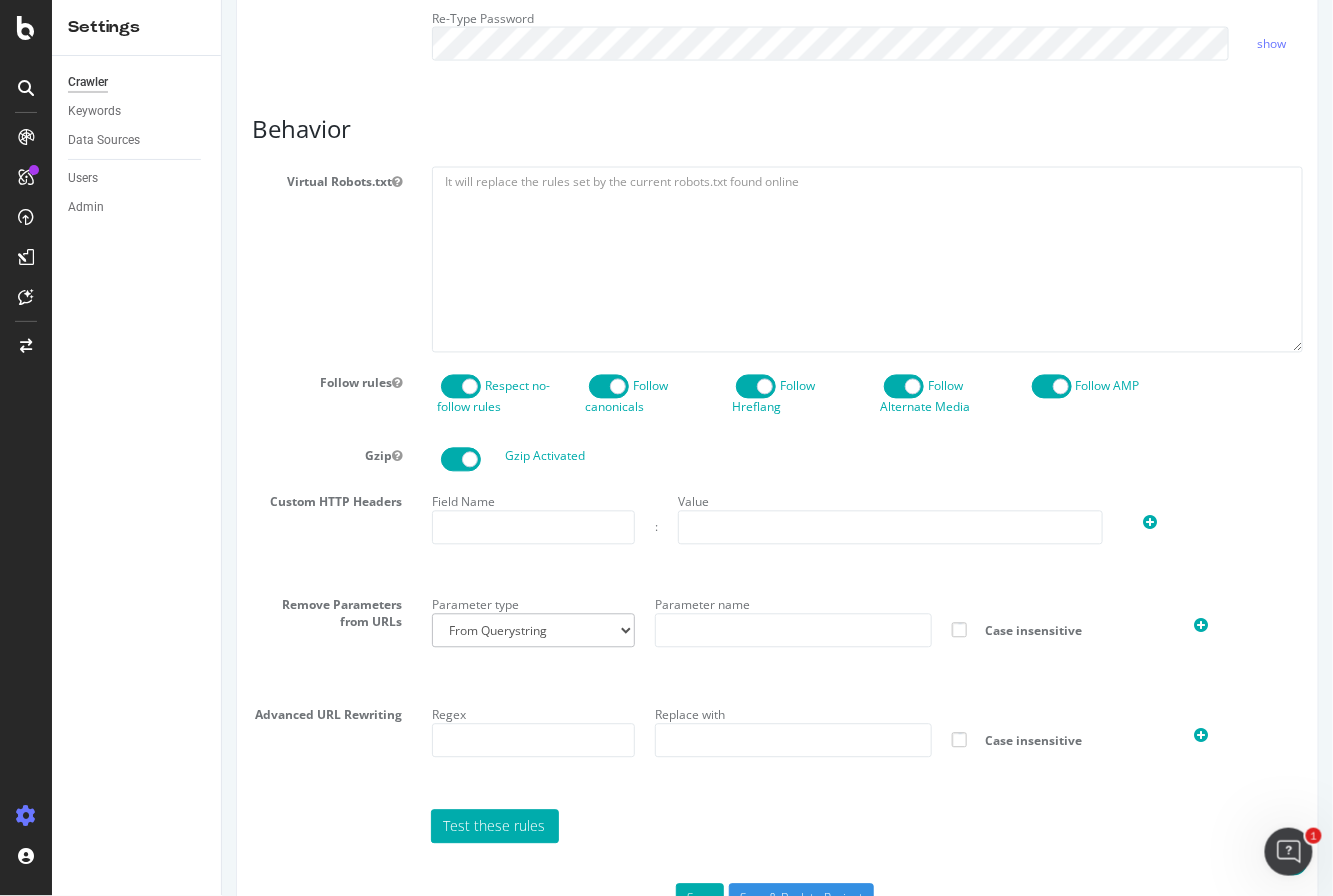 scroll, scrollTop: 949, scrollLeft: 0, axis: vertical 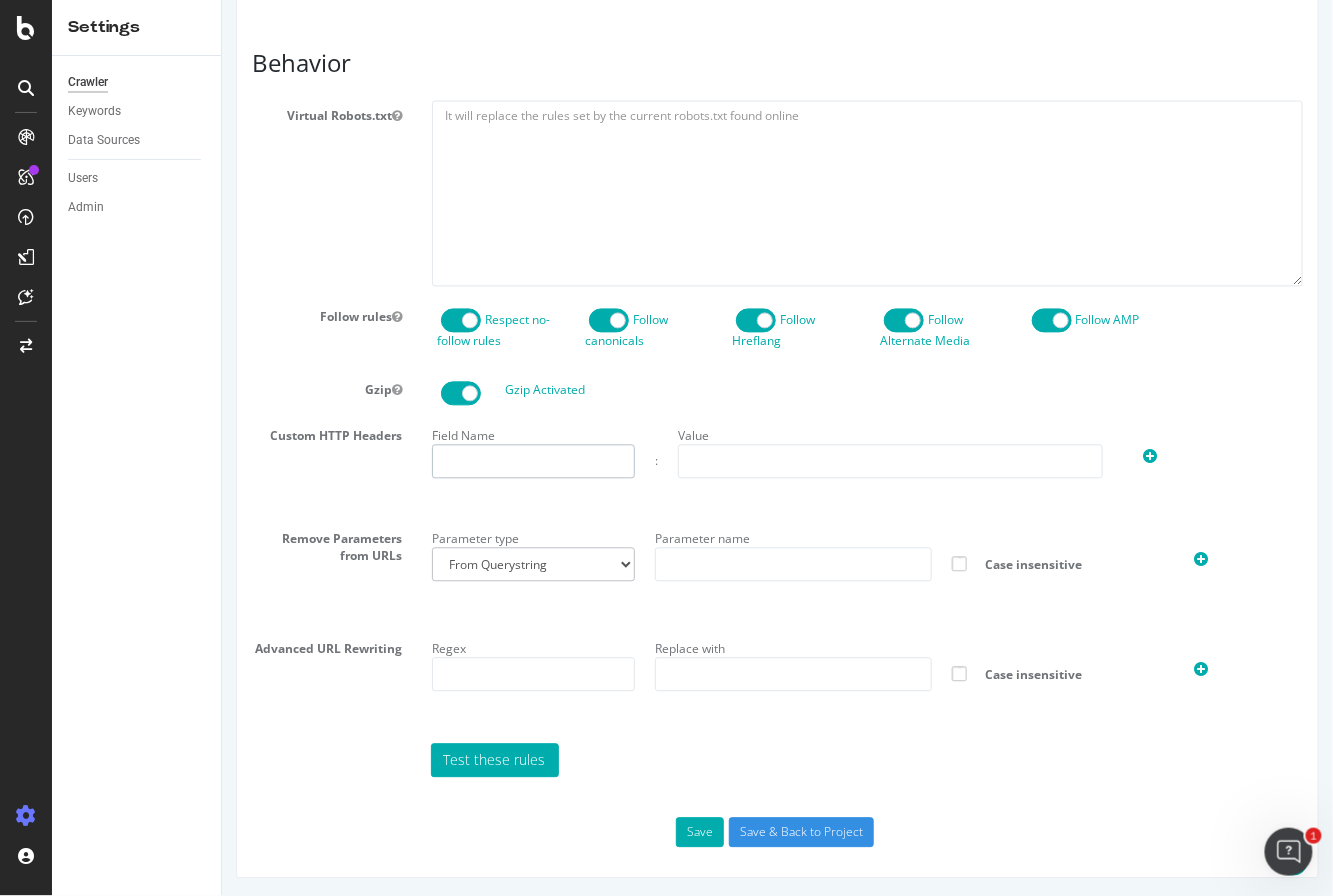 click at bounding box center [532, 462] 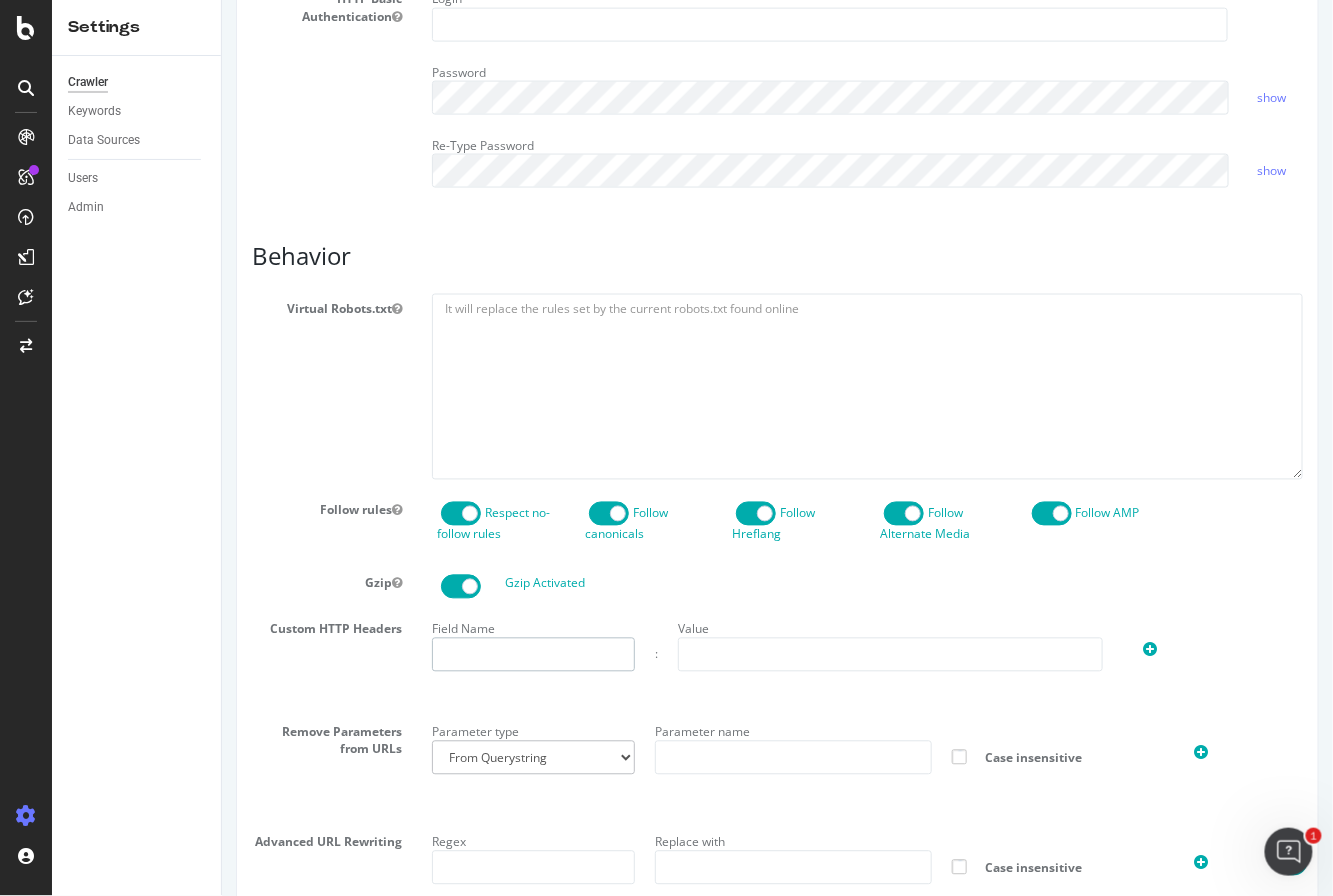 scroll, scrollTop: 836, scrollLeft: 0, axis: vertical 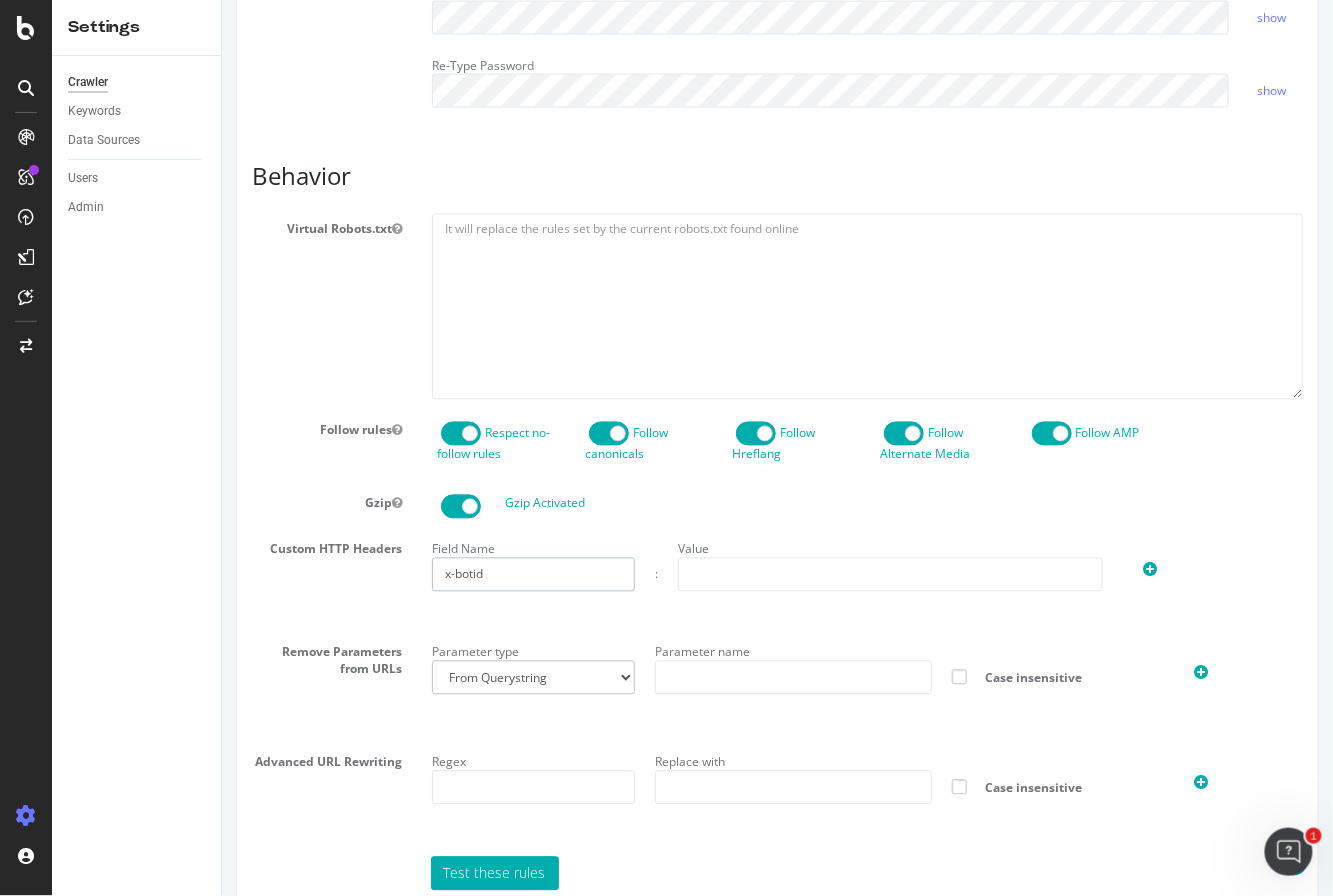 type on "x-botid" 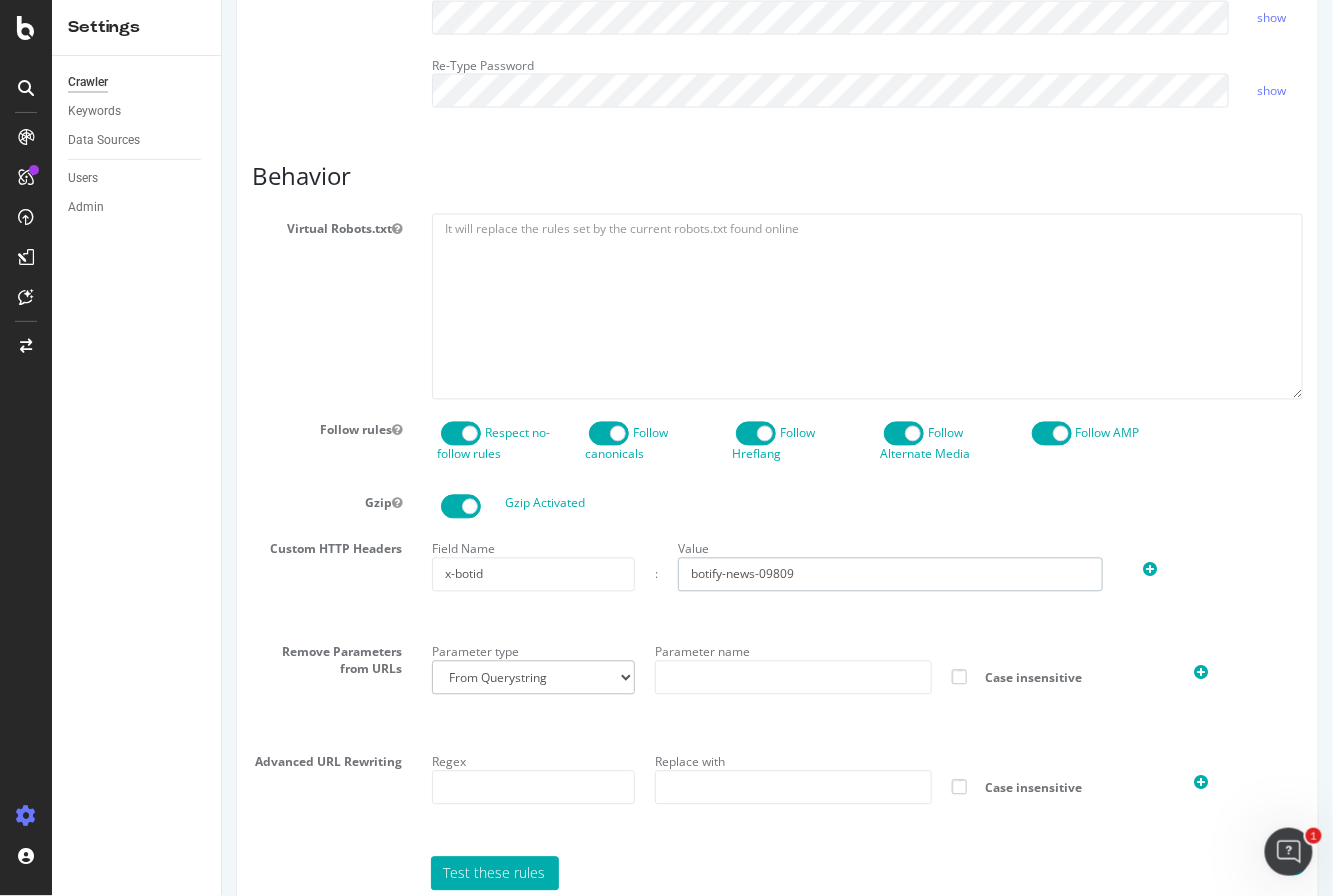 type on "botify-news-09809" 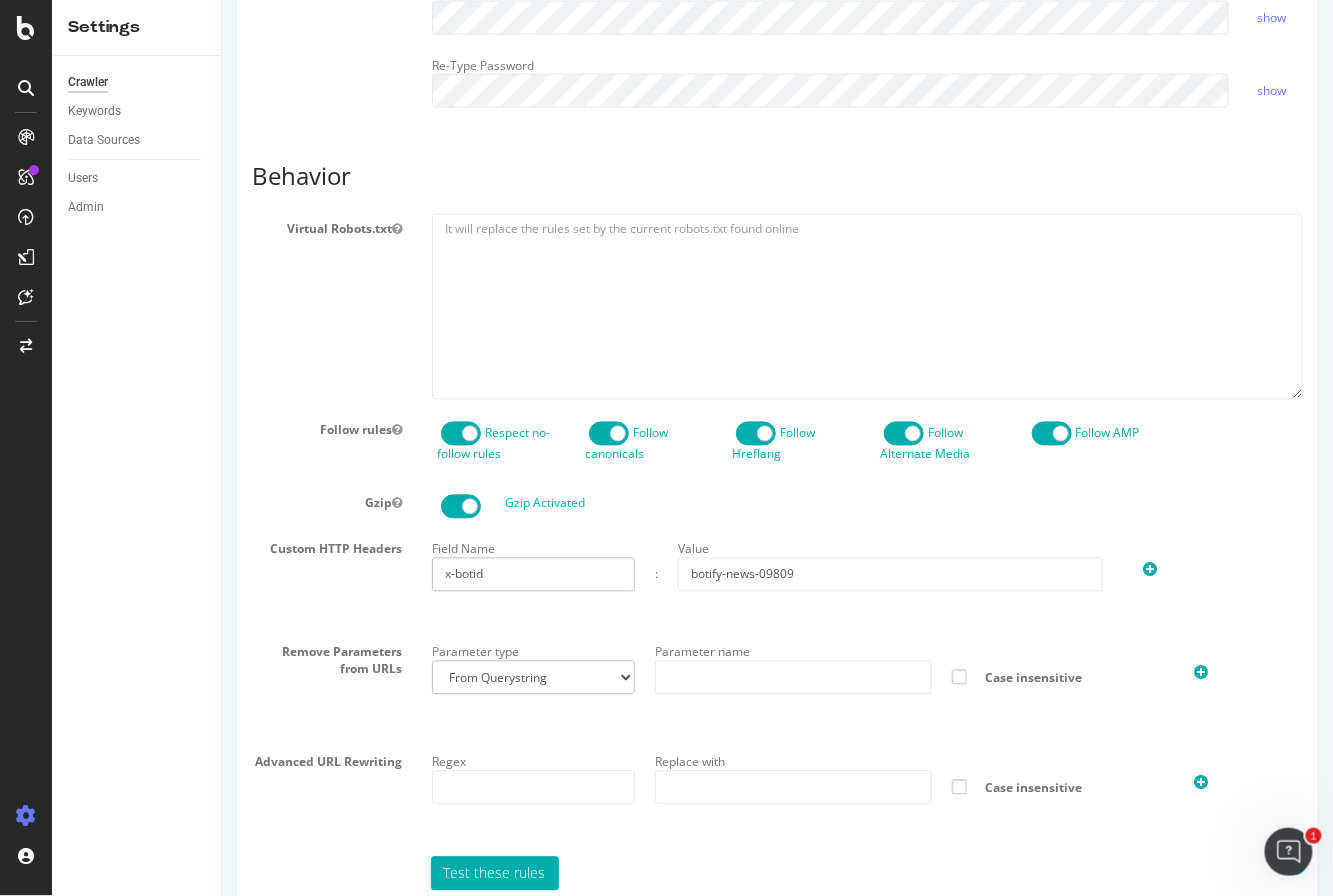 drag, startPoint x: 495, startPoint y: 568, endPoint x: 423, endPoint y: 543, distance: 76.2168 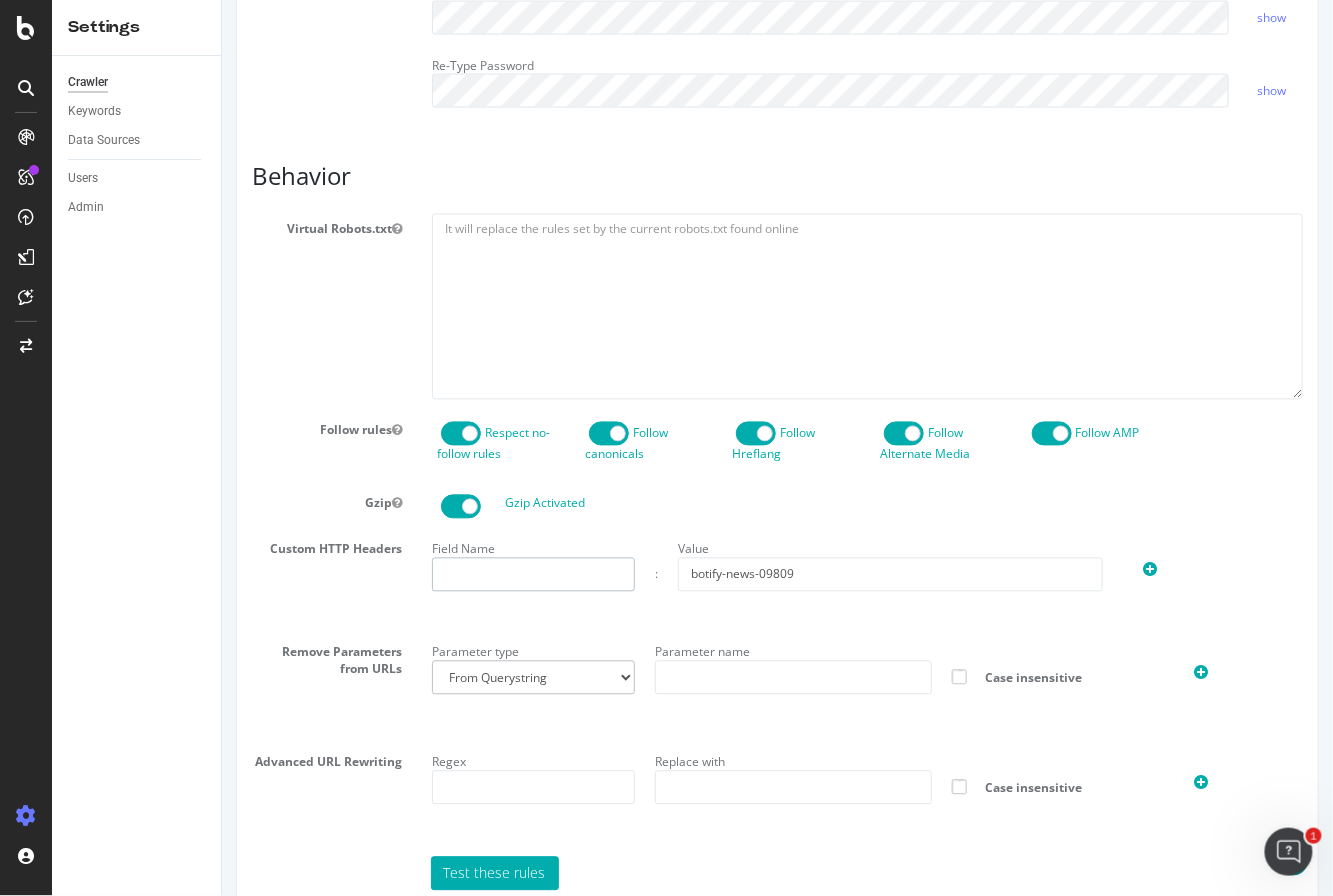 type 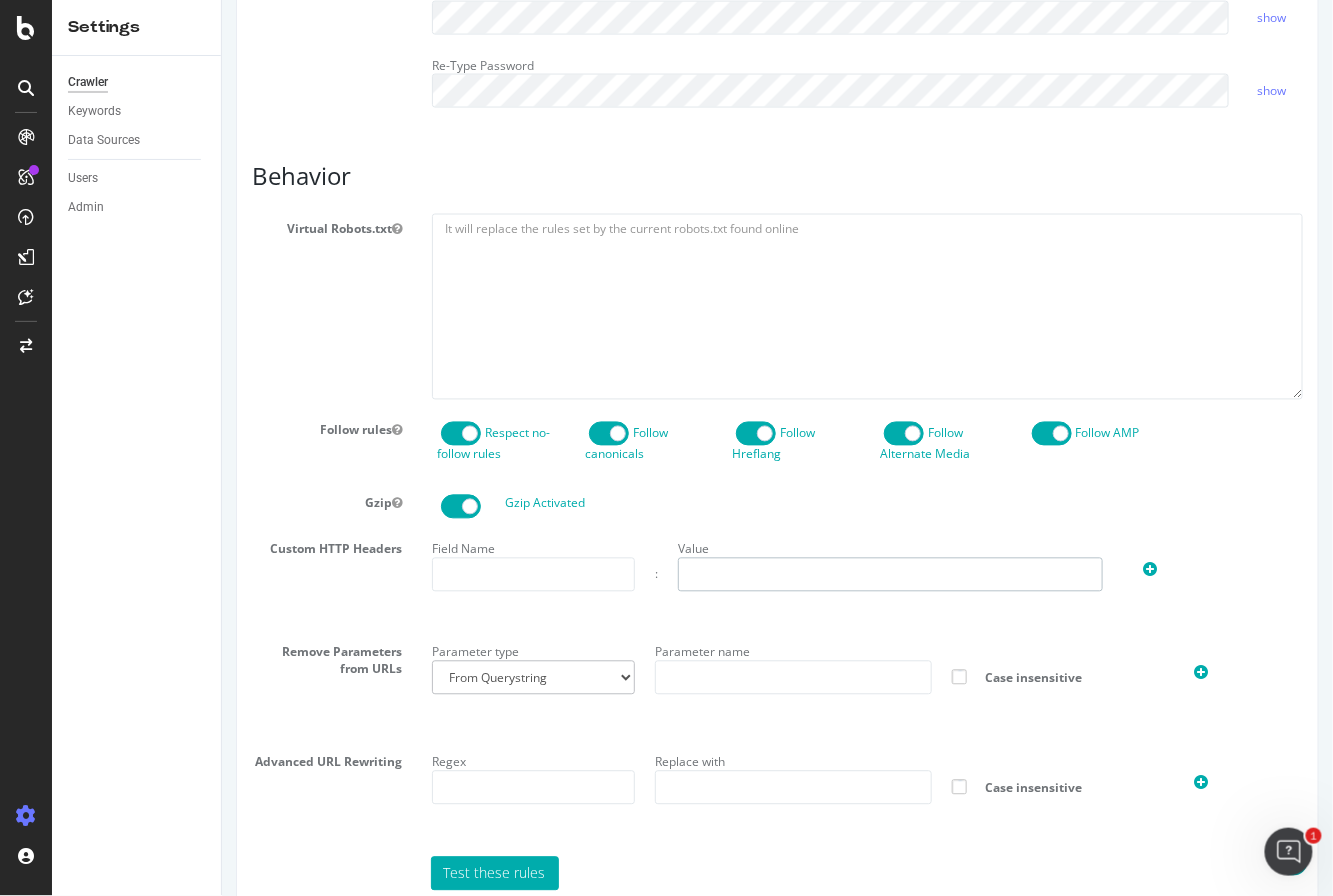 type 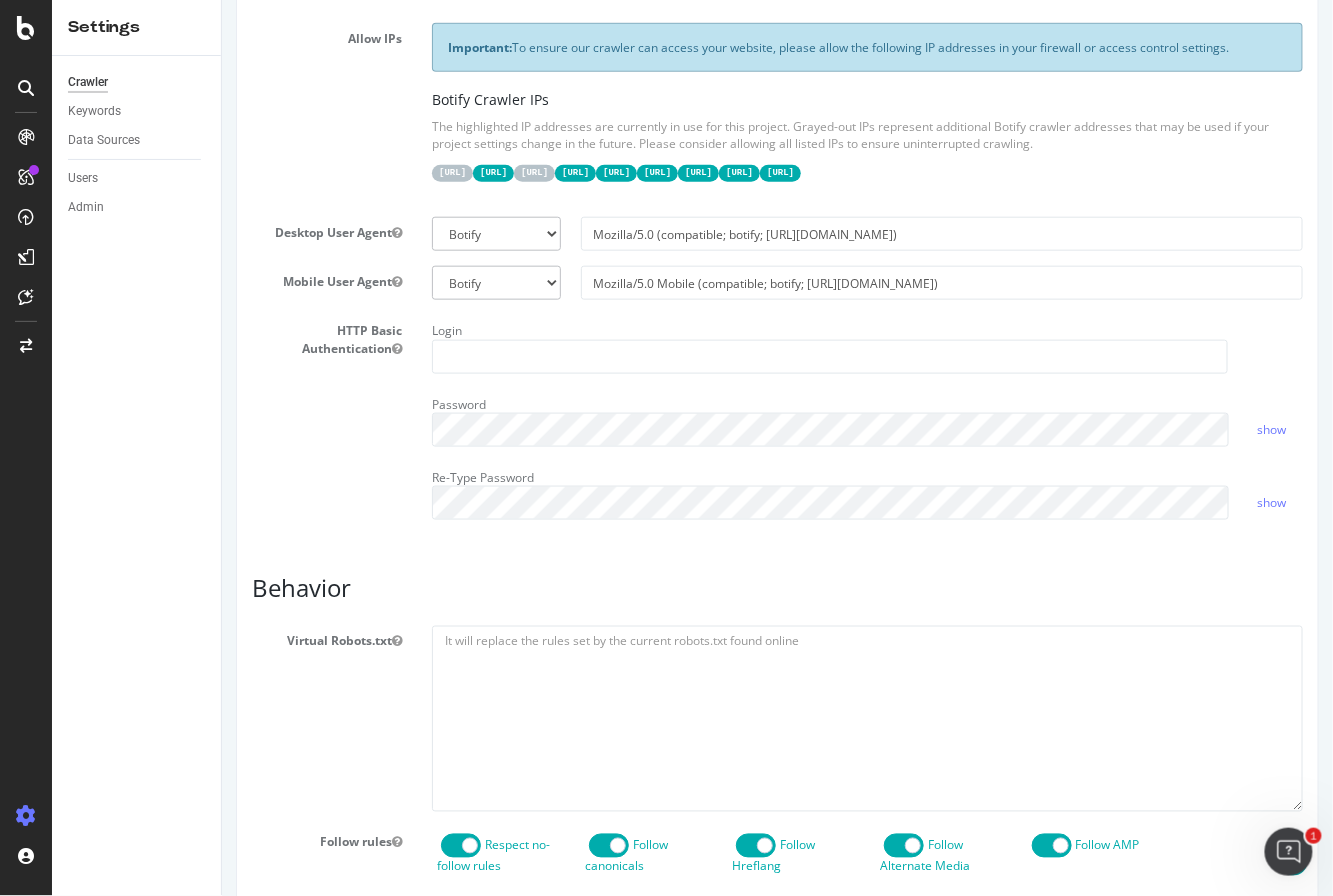 scroll, scrollTop: 949, scrollLeft: 0, axis: vertical 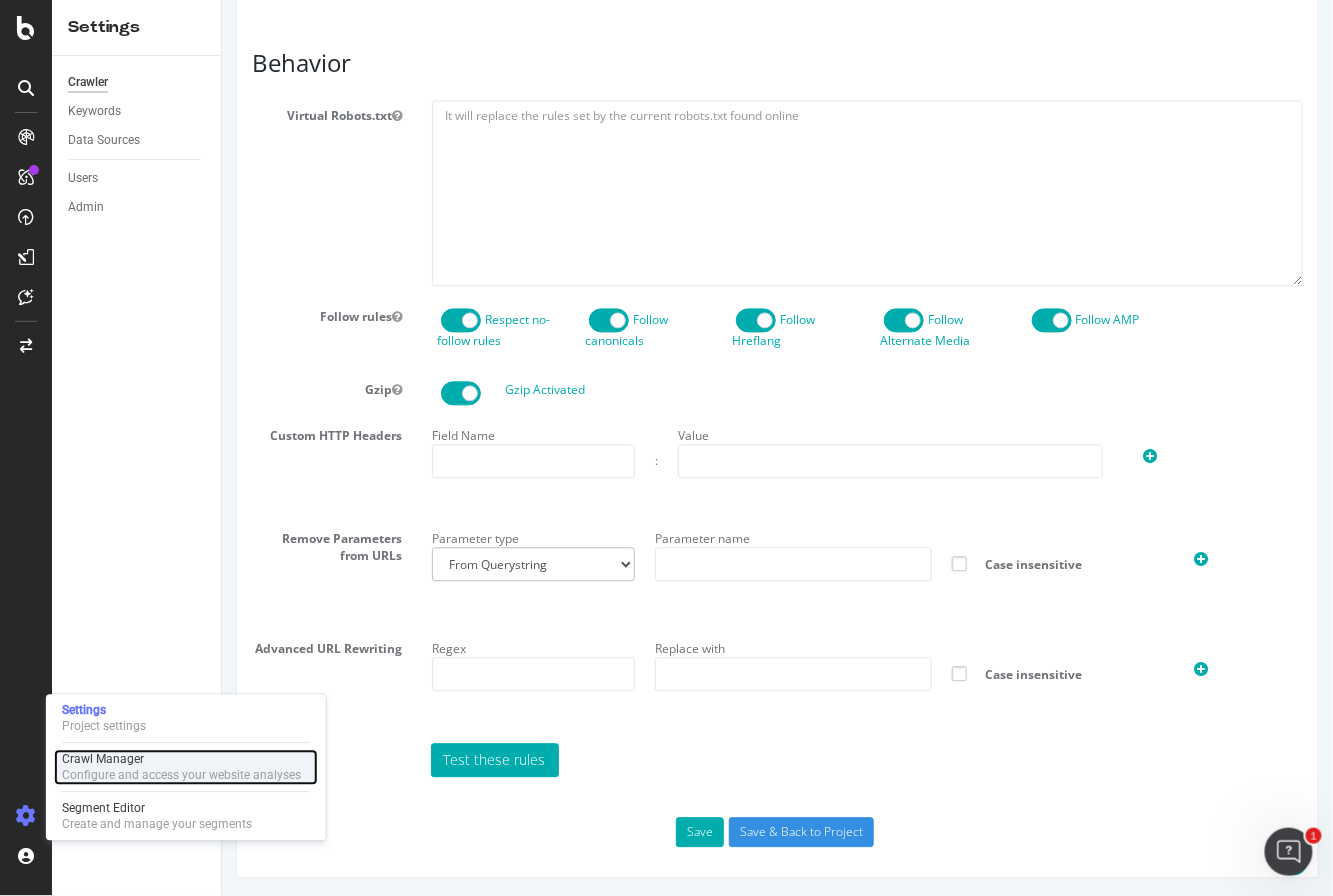 click on "Configure and access your website analyses" at bounding box center (181, 776) 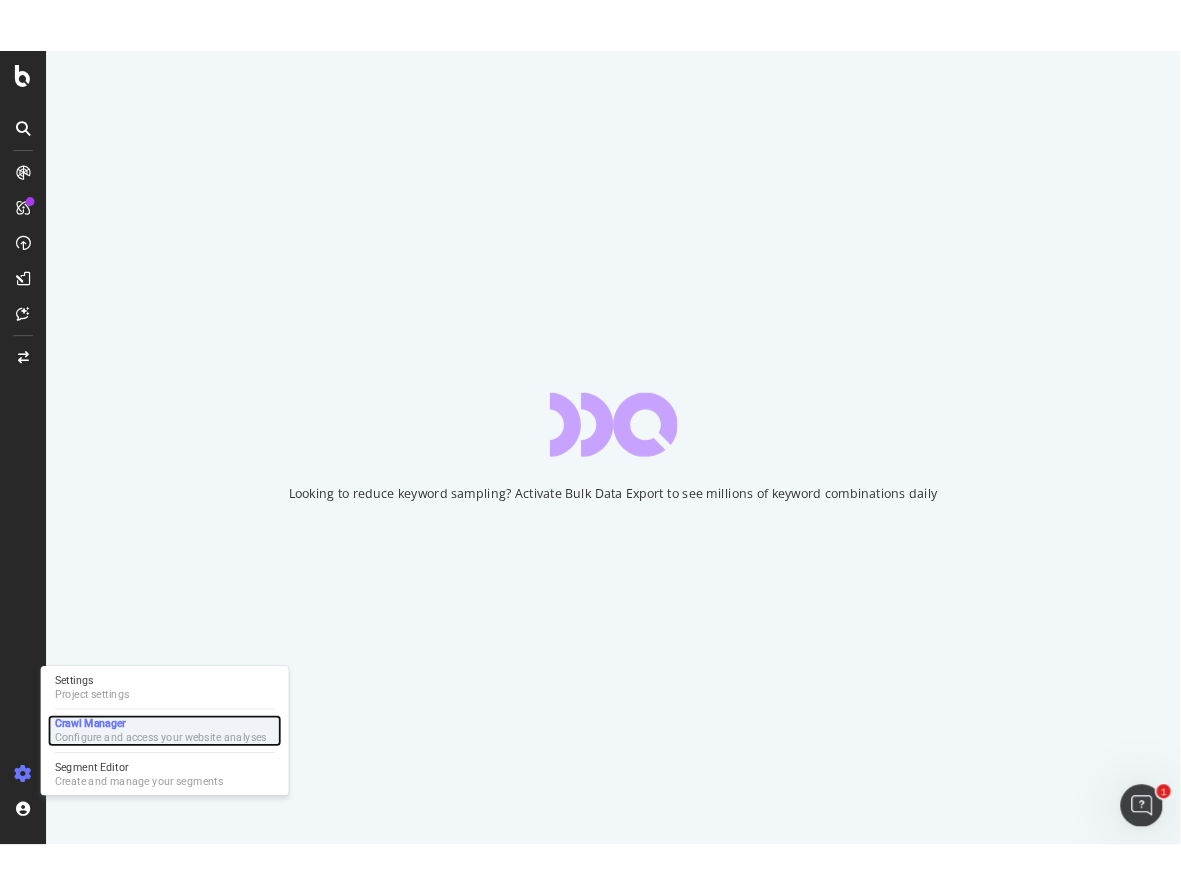 scroll, scrollTop: 0, scrollLeft: 0, axis: both 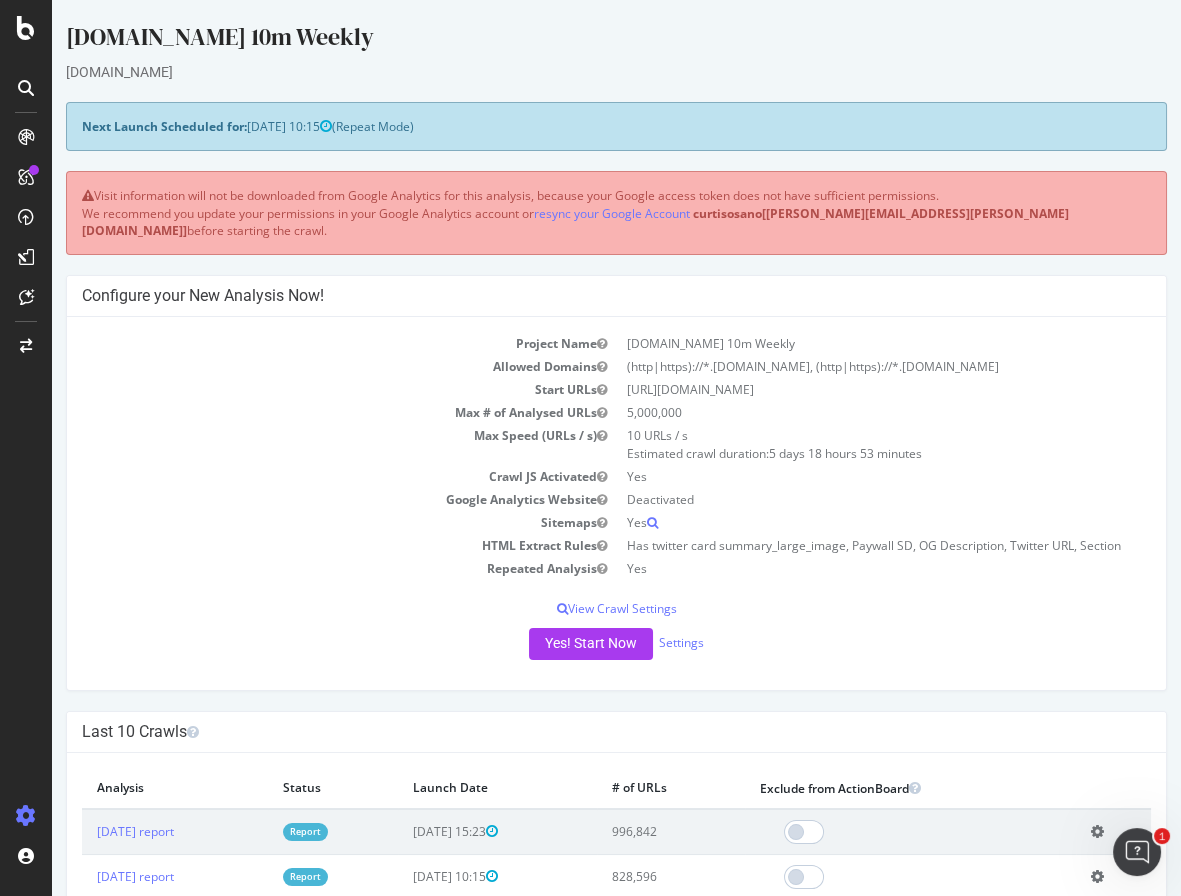 click on "[DATE] 10:15" at bounding box center (289, 126) 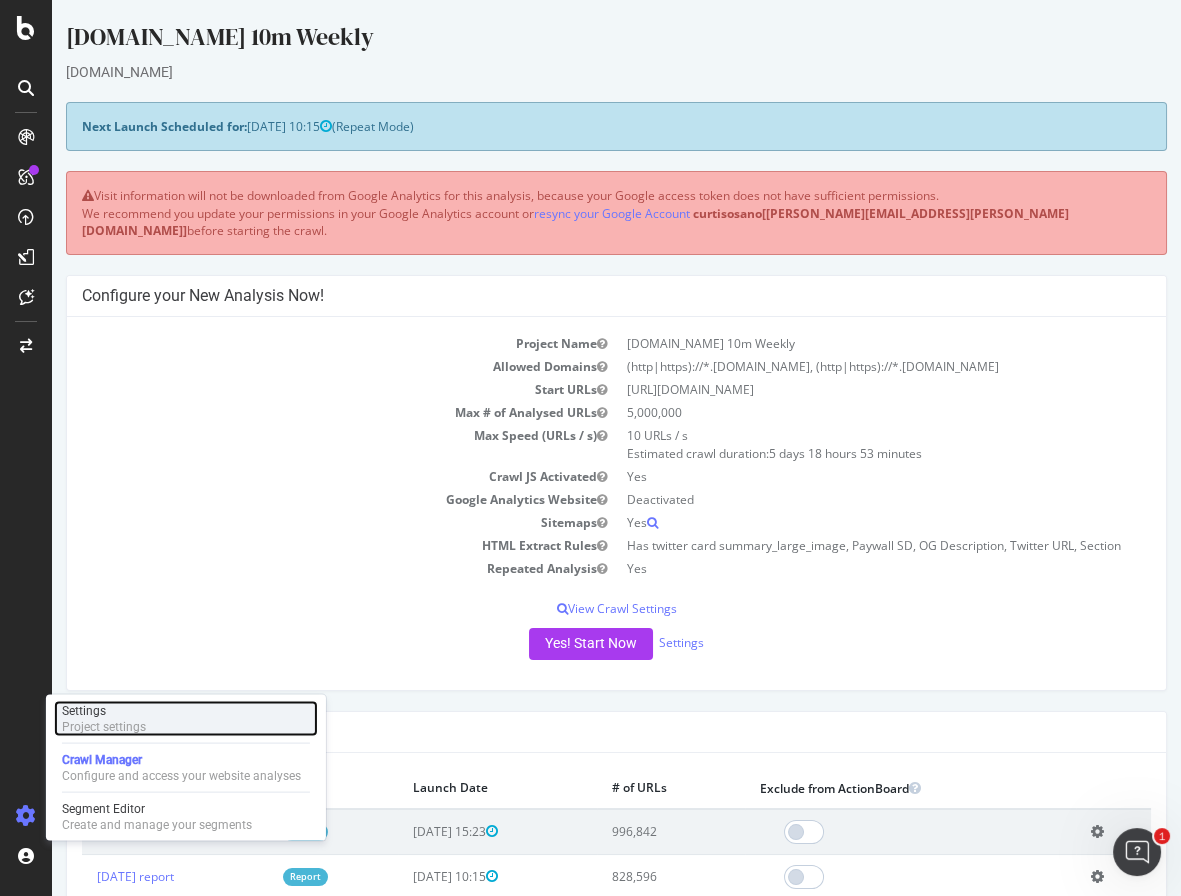 click on "Settings" at bounding box center [104, 711] 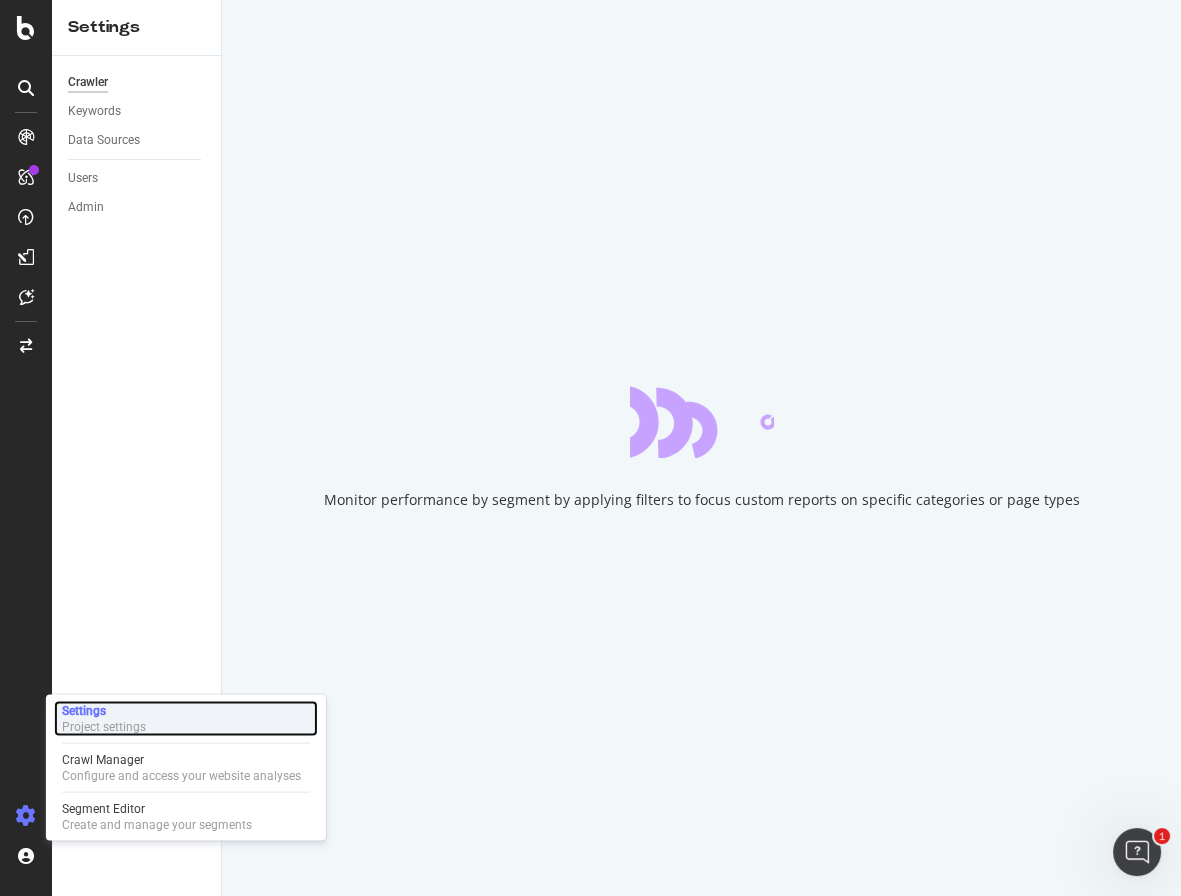 scroll, scrollTop: 0, scrollLeft: 0, axis: both 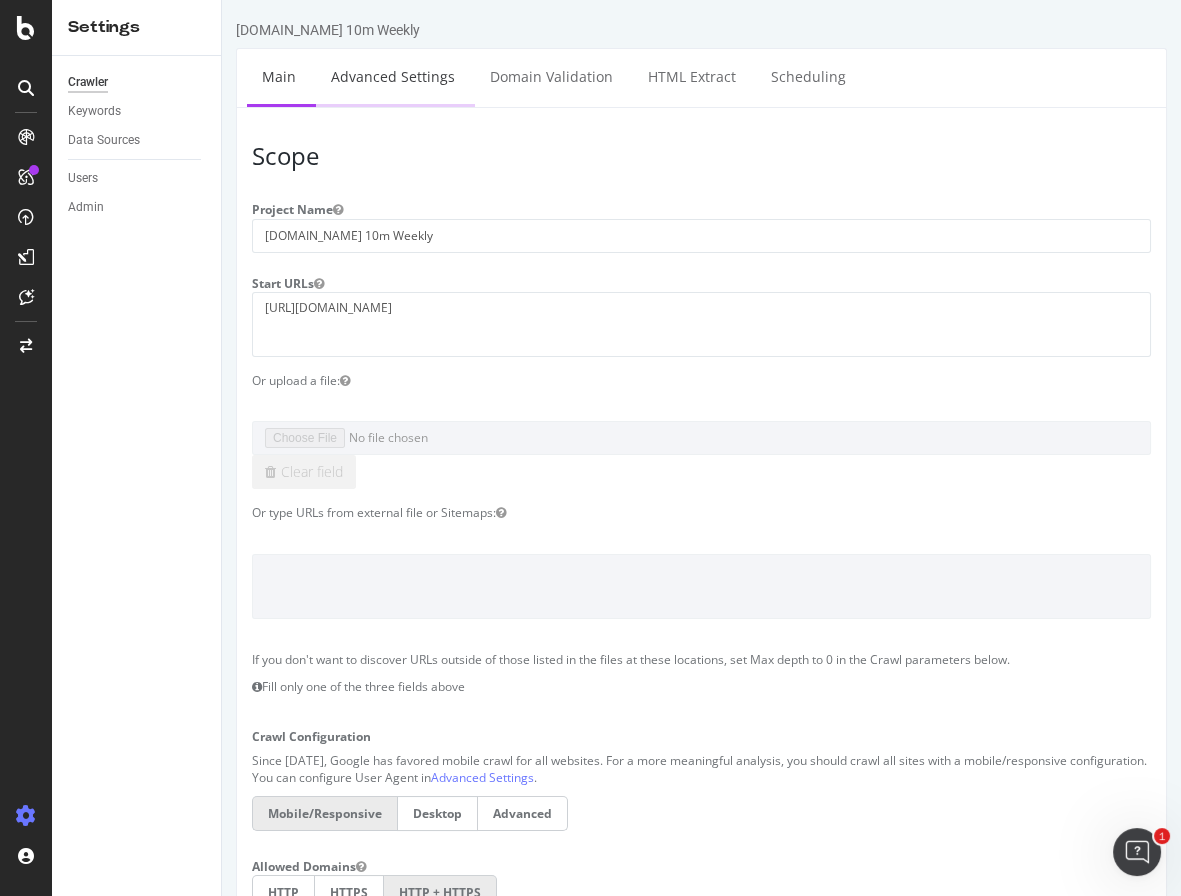 click on "Advanced Settings" at bounding box center (393, 76) 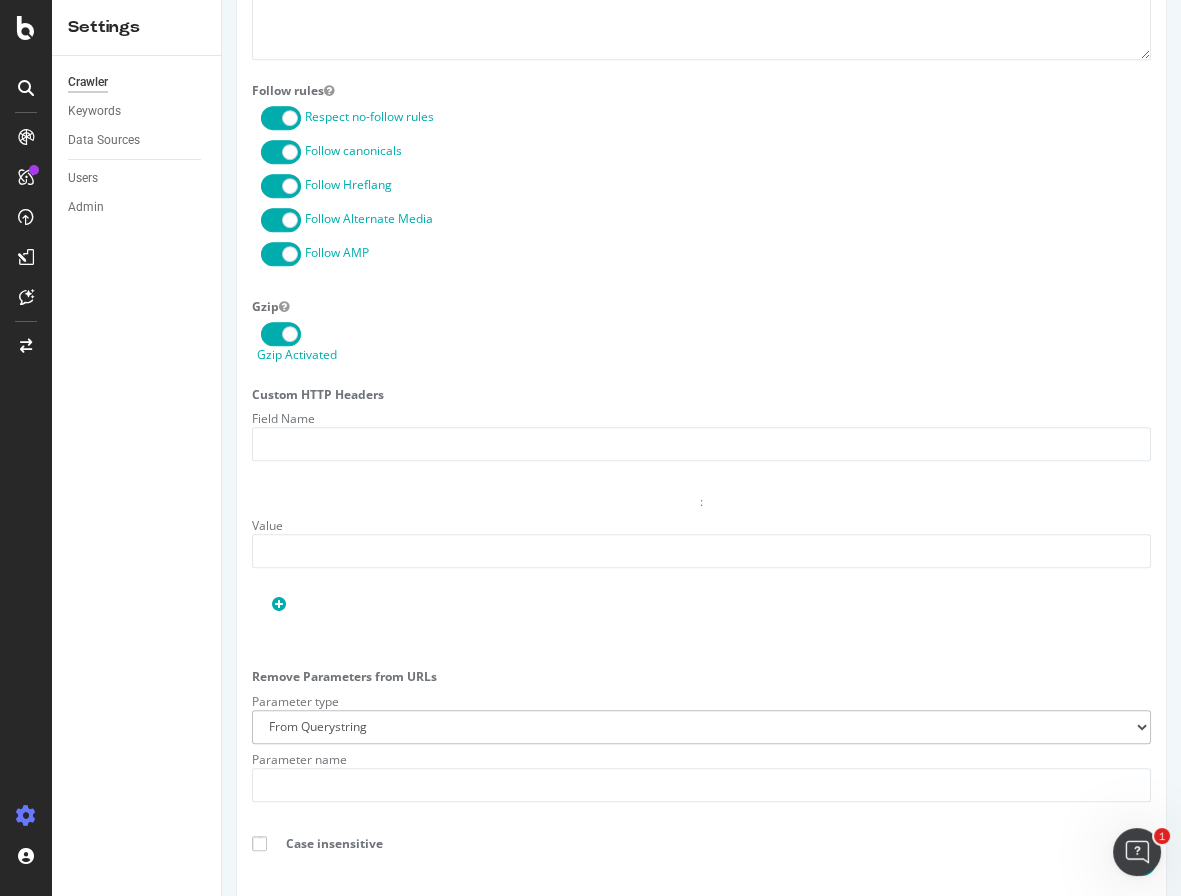 scroll, scrollTop: 1605, scrollLeft: 0, axis: vertical 